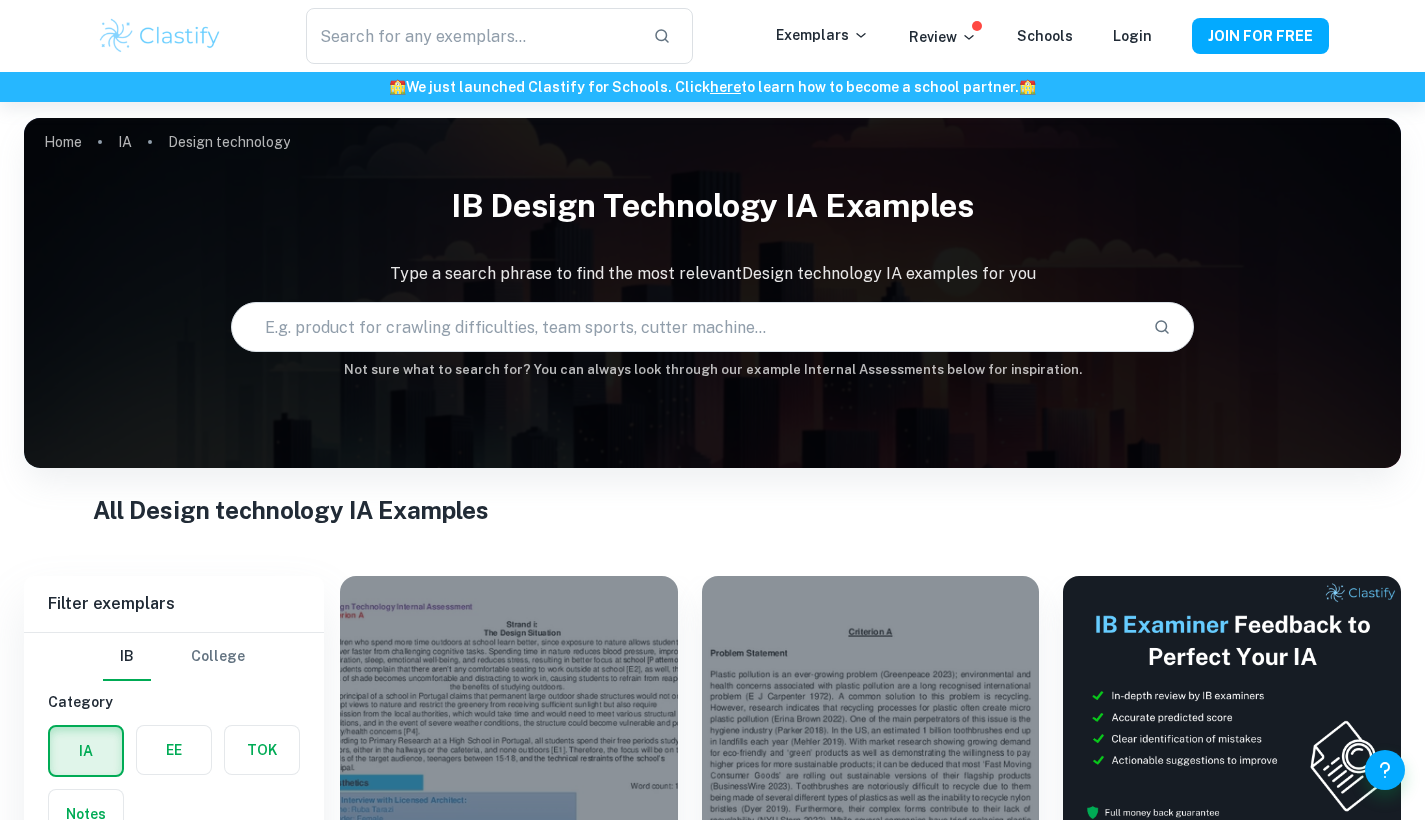scroll, scrollTop: 413, scrollLeft: 0, axis: vertical 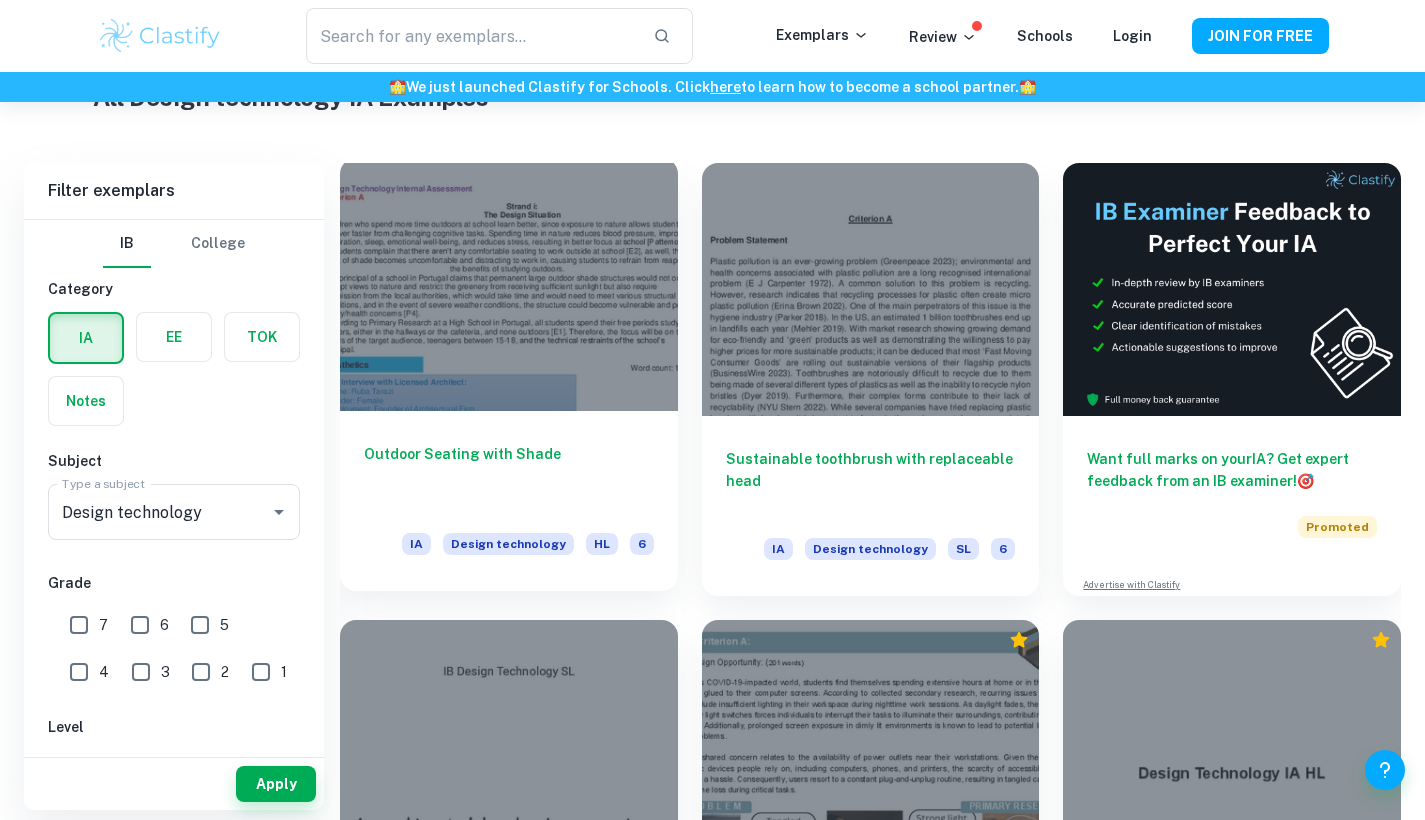 click at bounding box center (509, 284) 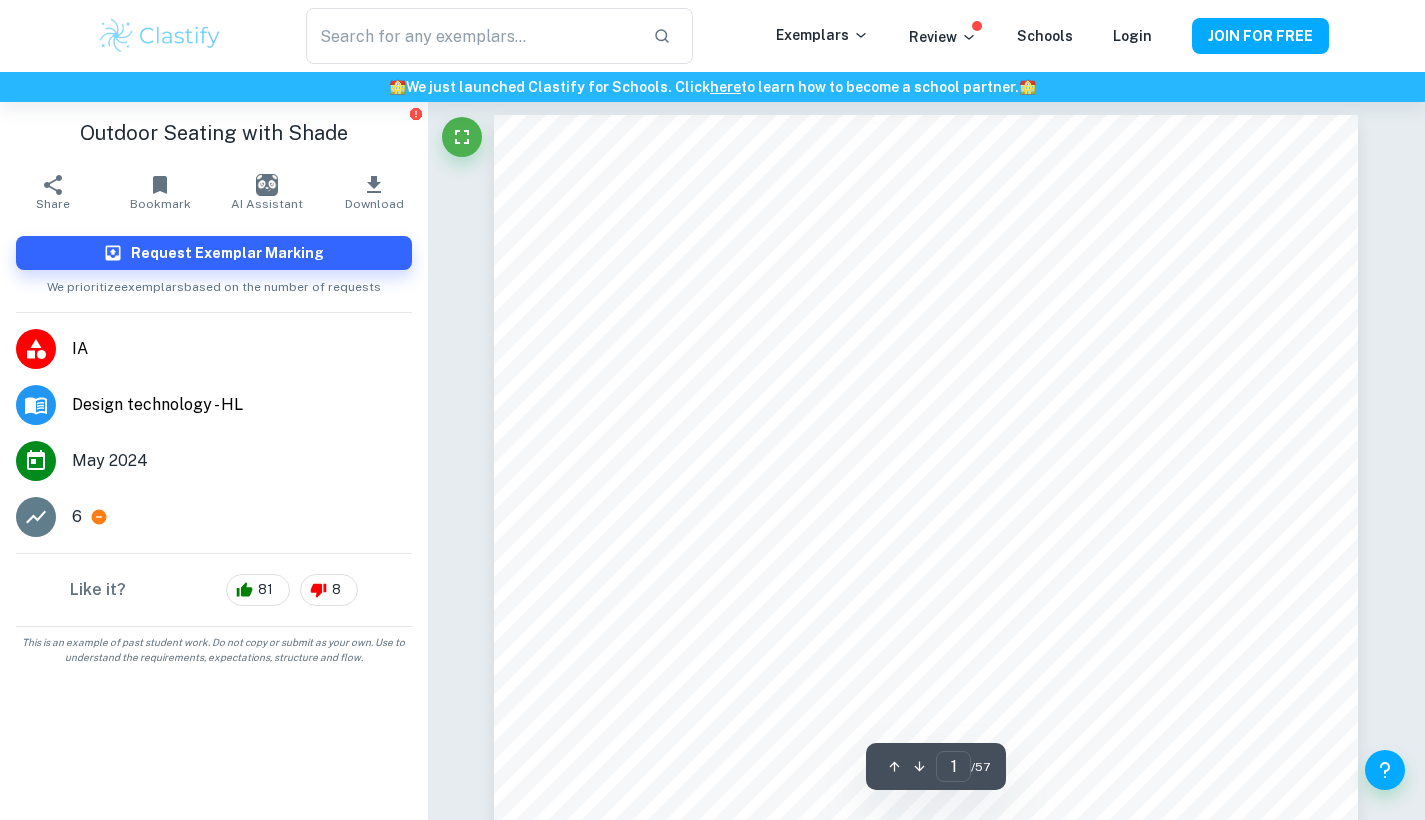 scroll, scrollTop: 9, scrollLeft: 0, axis: vertical 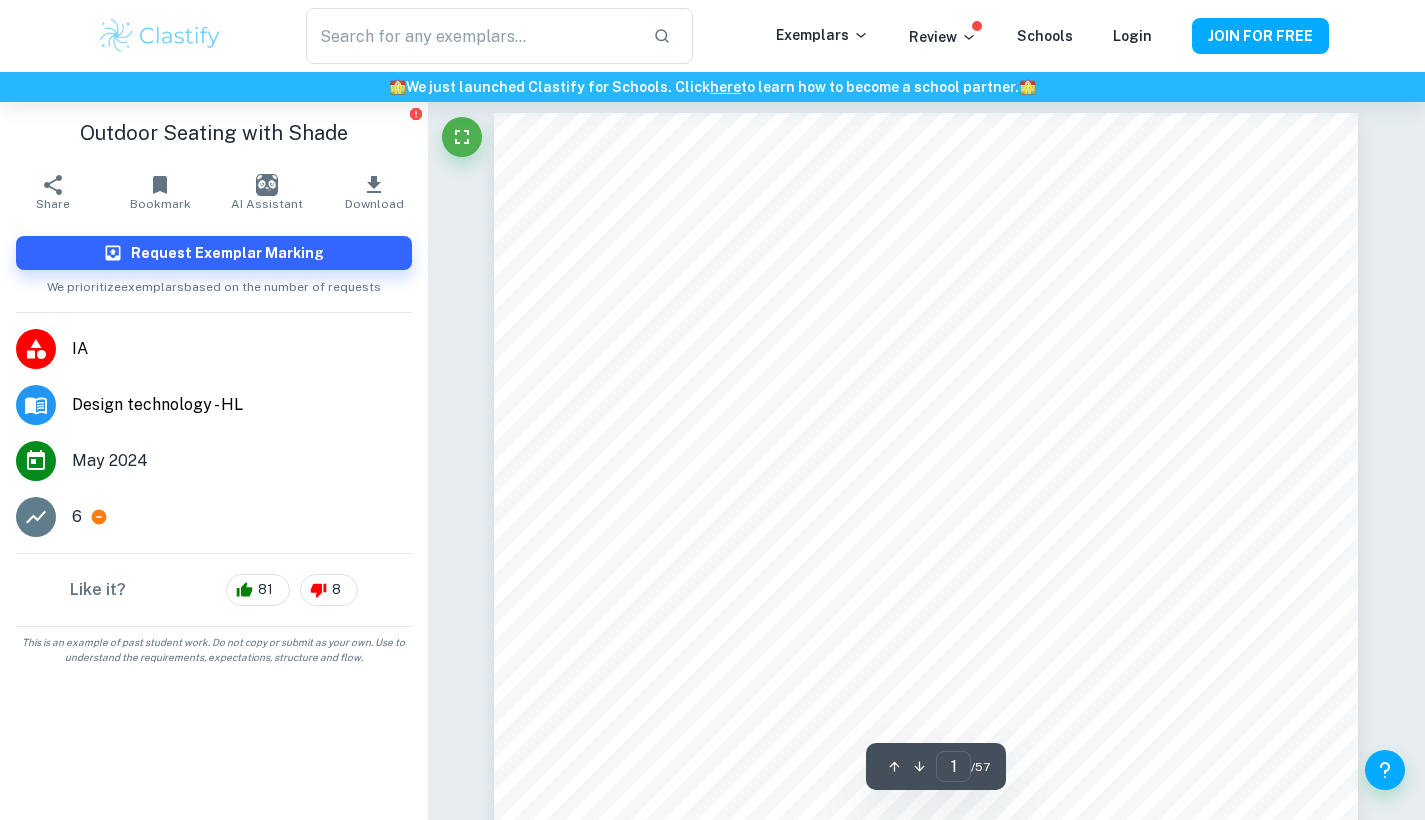 click on "IA" at bounding box center [214, 349] 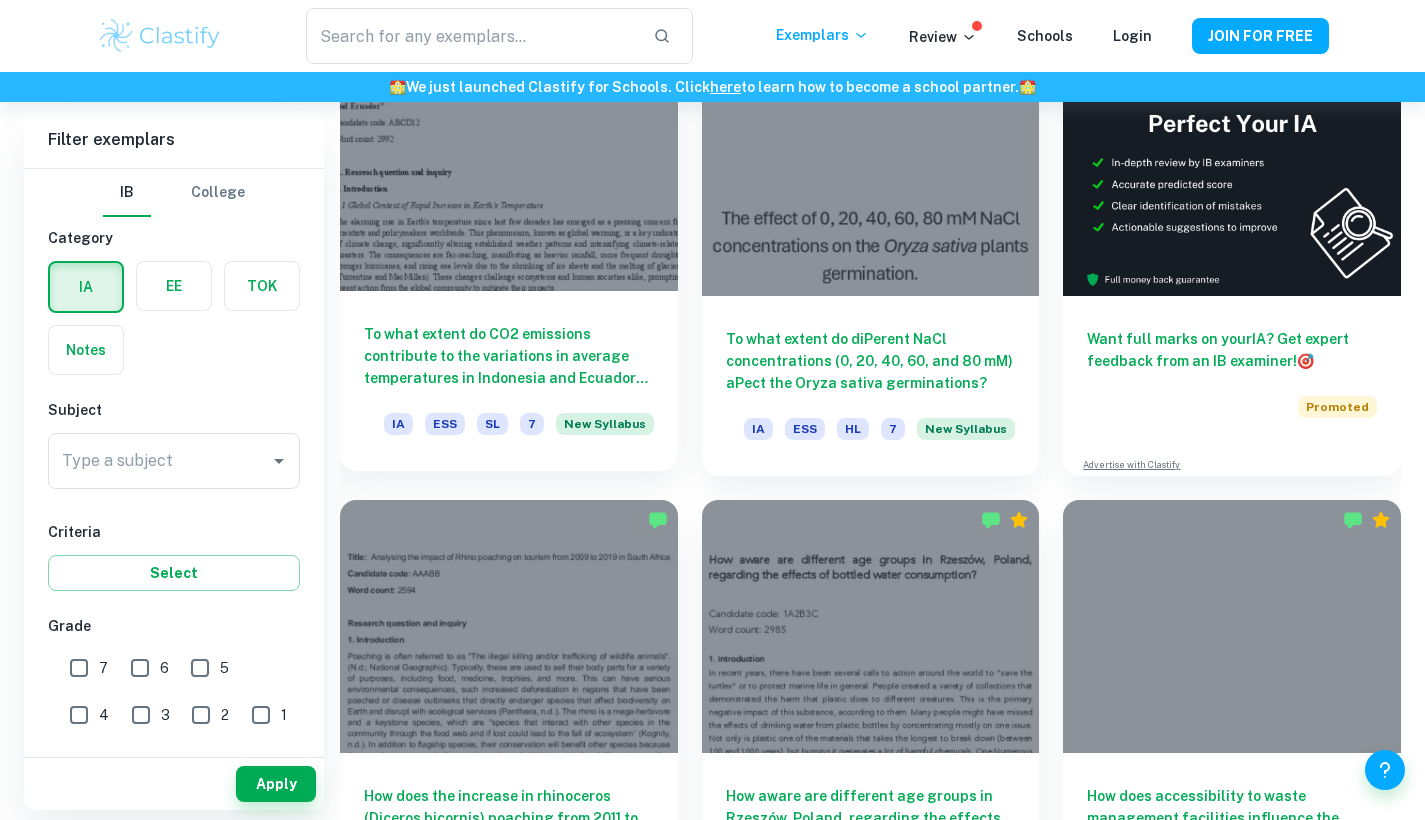 scroll, scrollTop: 645, scrollLeft: 0, axis: vertical 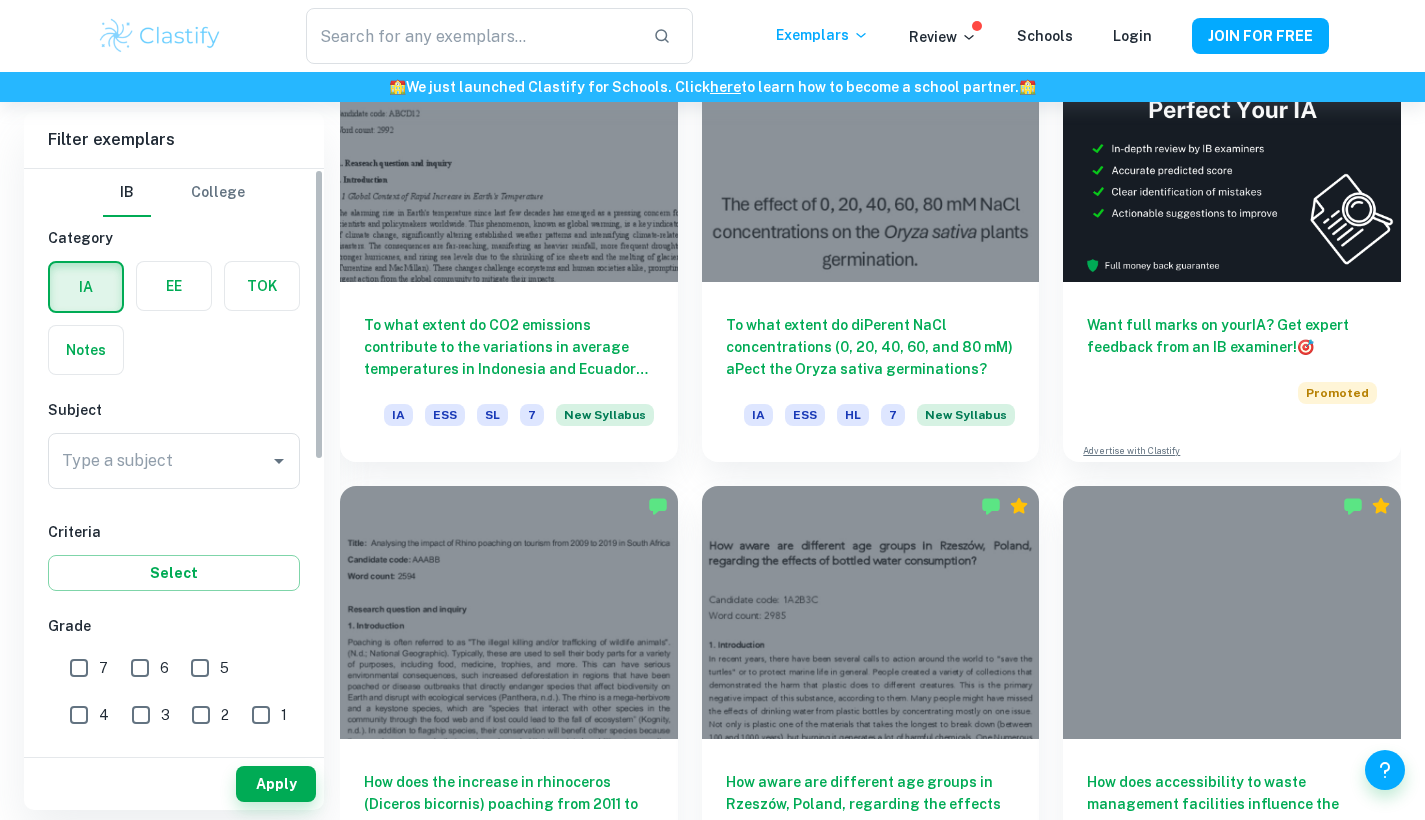 click on "7" at bounding box center (79, 668) 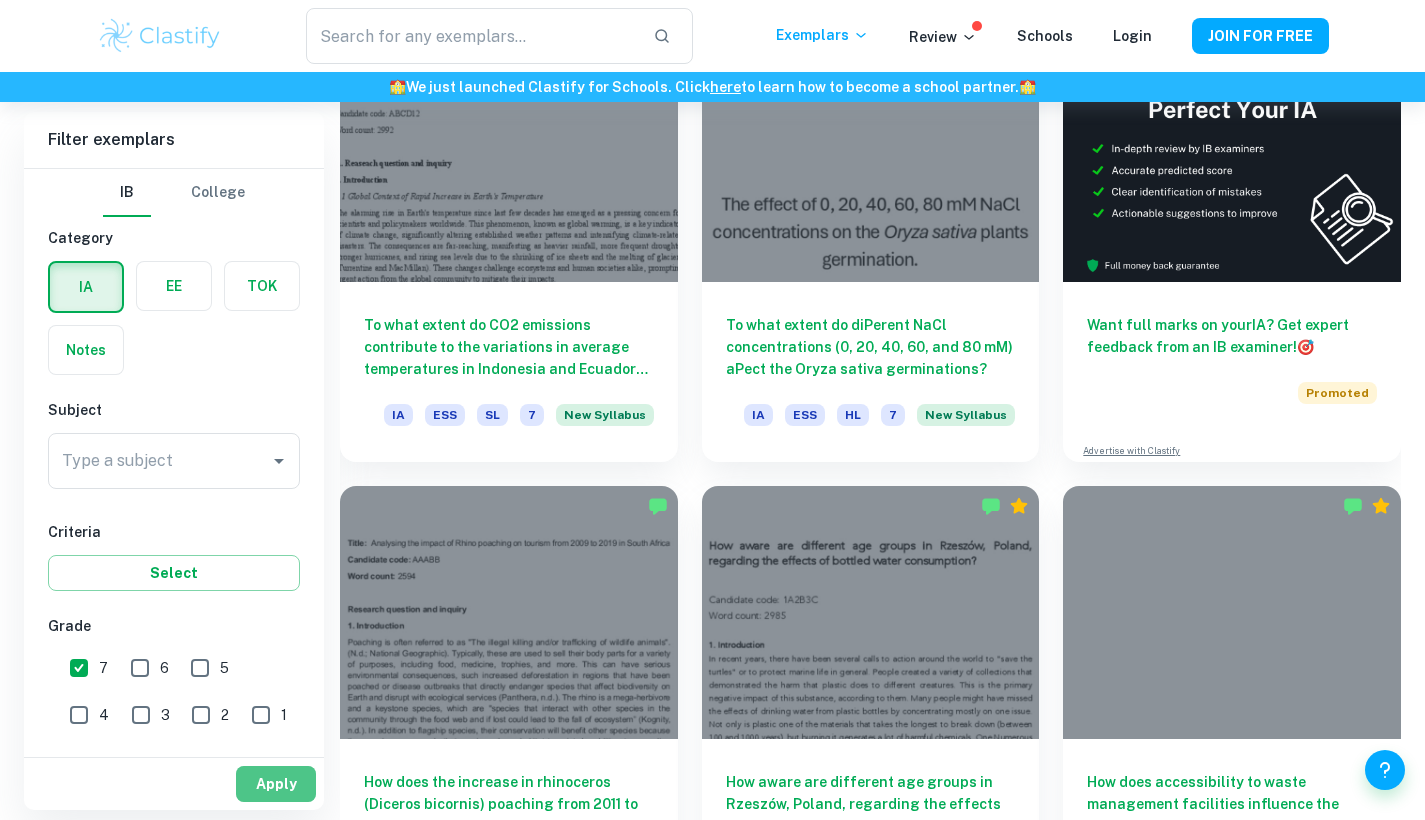 click on "Apply" at bounding box center [276, 784] 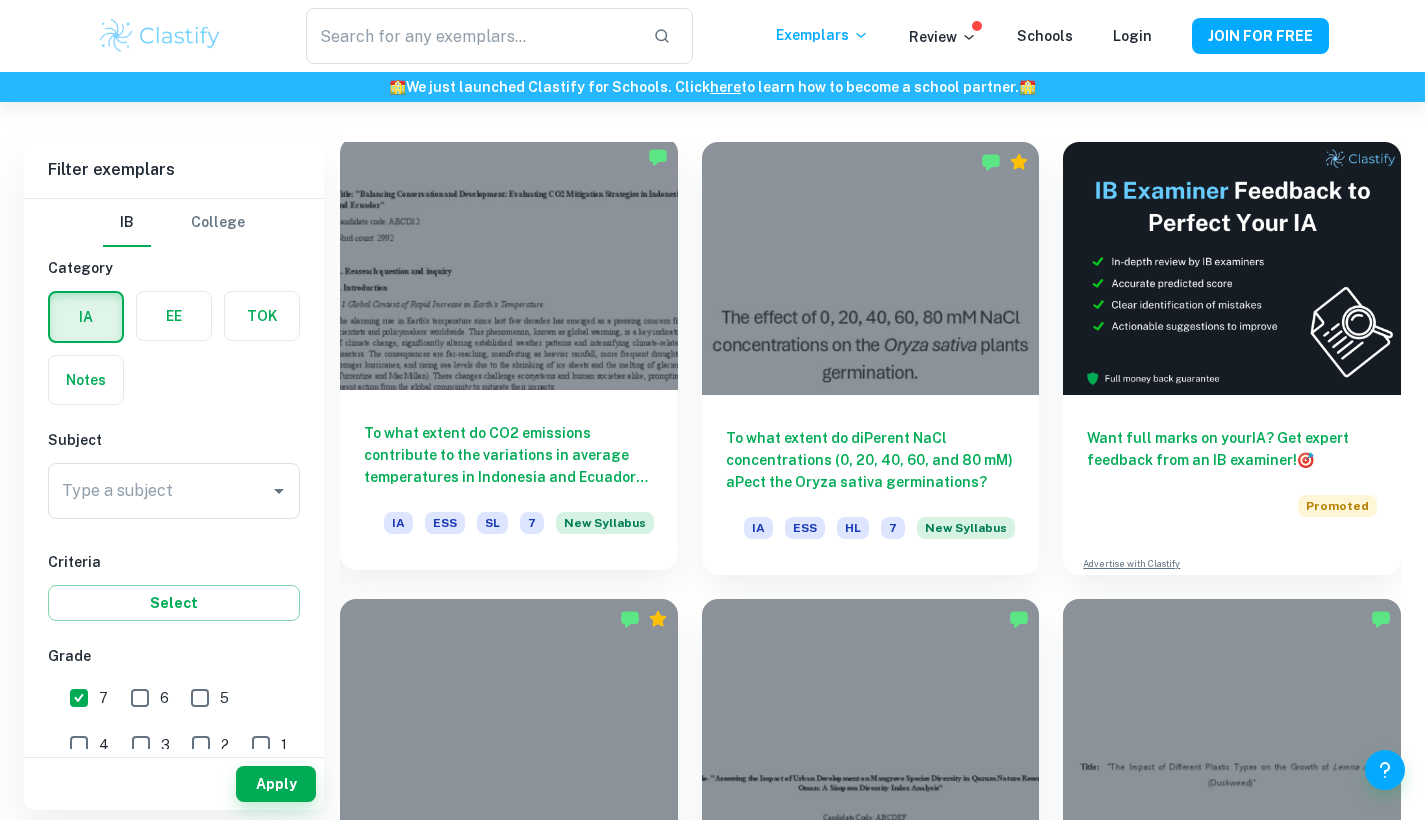 click at bounding box center (509, 263) 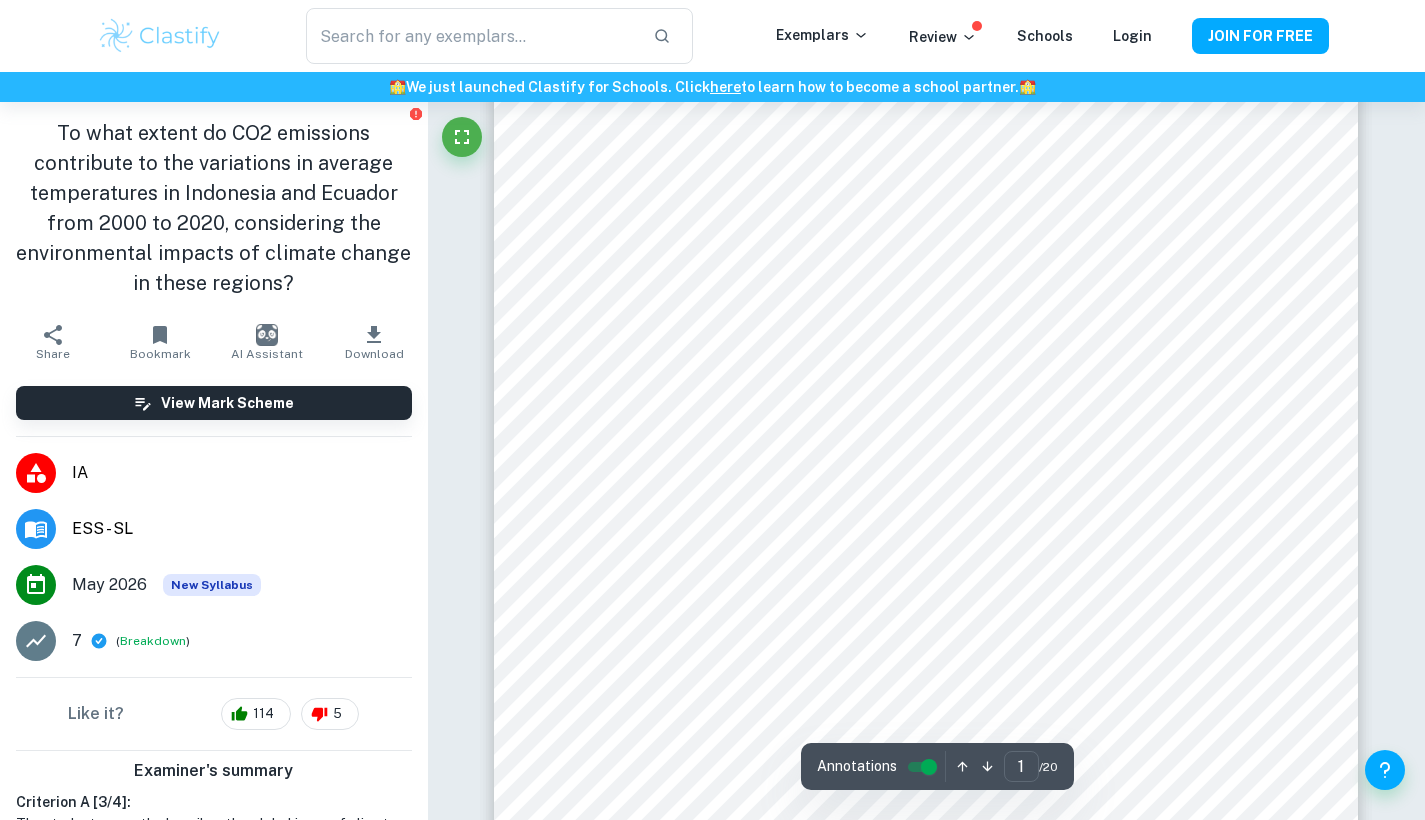 scroll, scrollTop: 114, scrollLeft: 0, axis: vertical 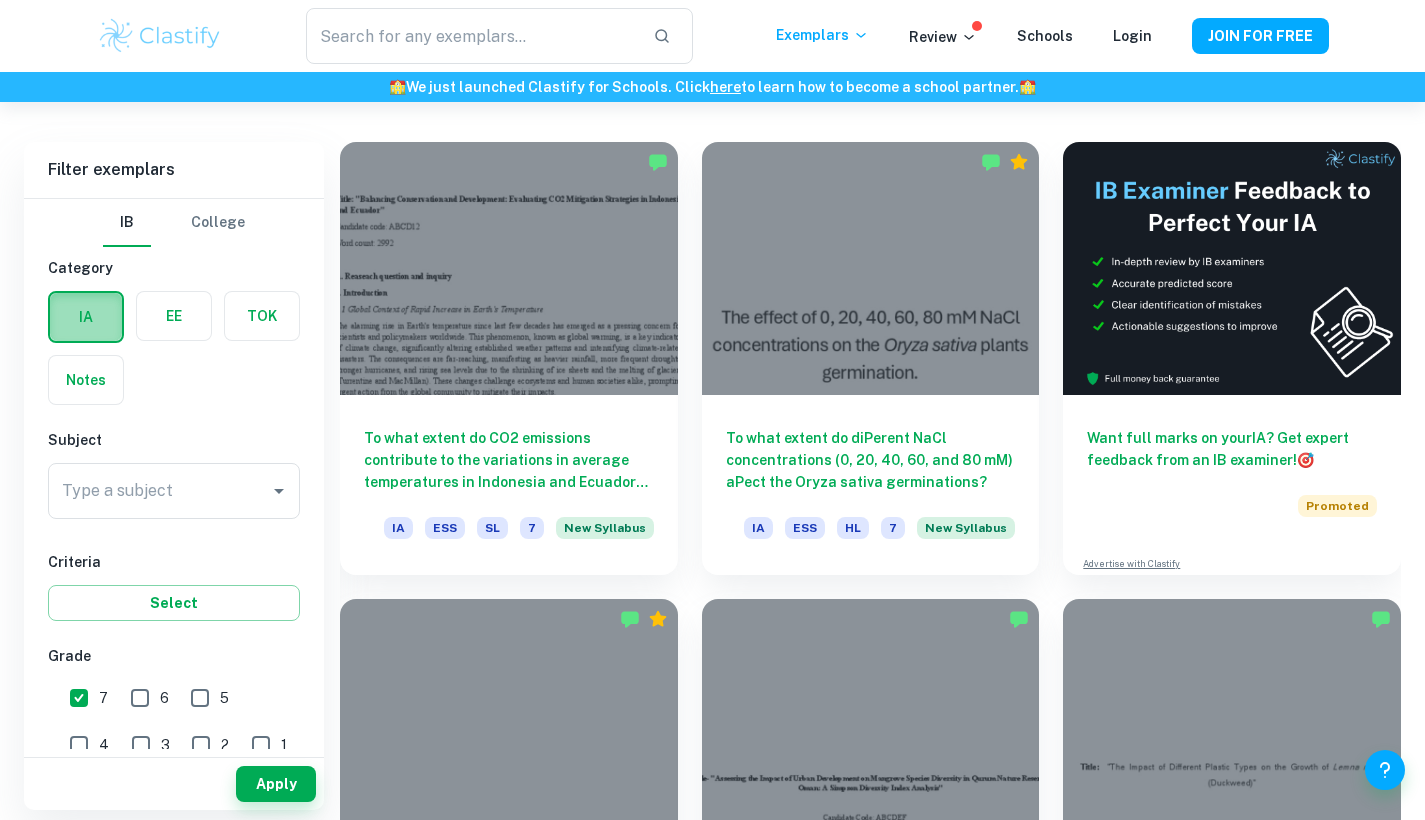 click at bounding box center [86, 317] 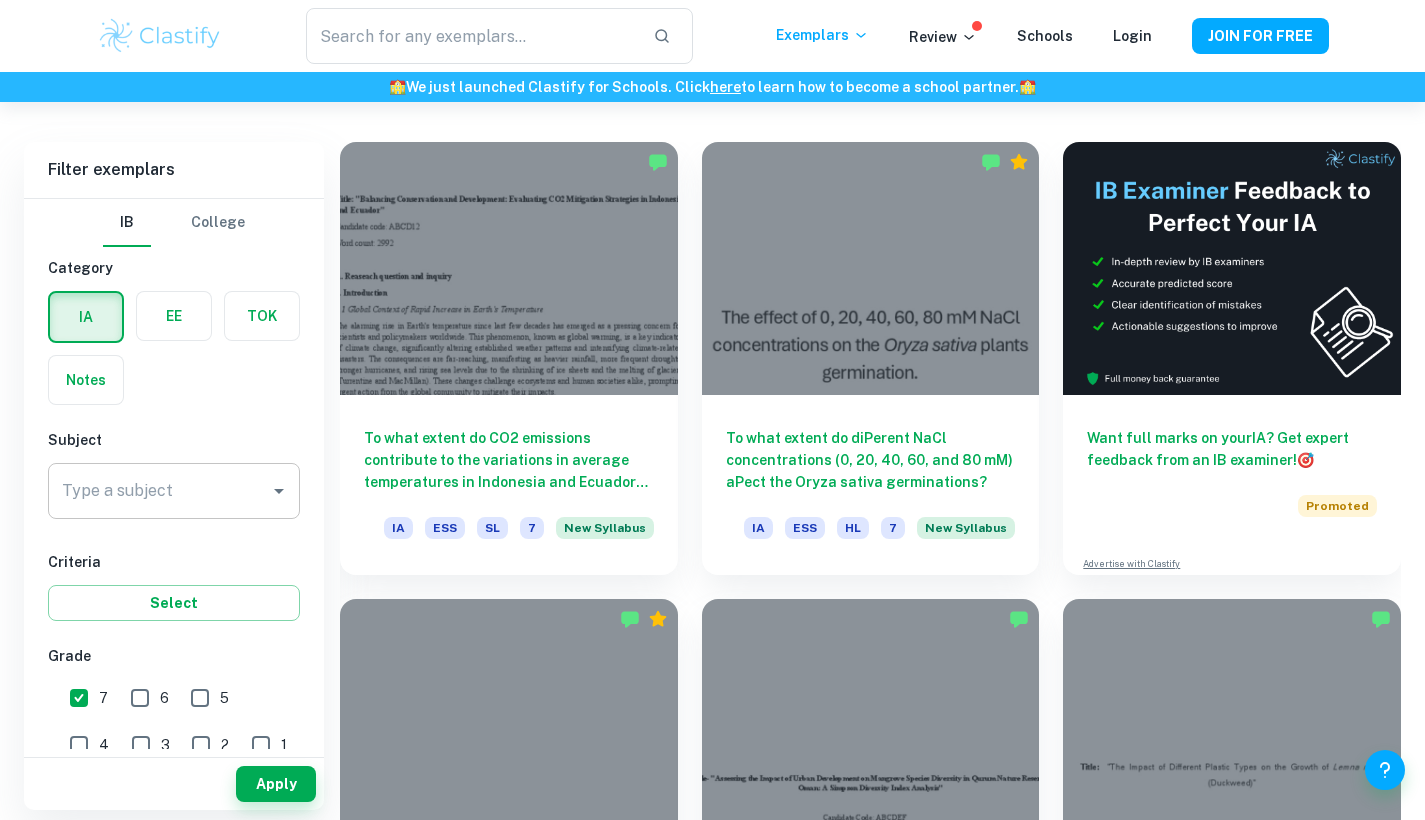 click on "Type a subject" at bounding box center (174, 491) 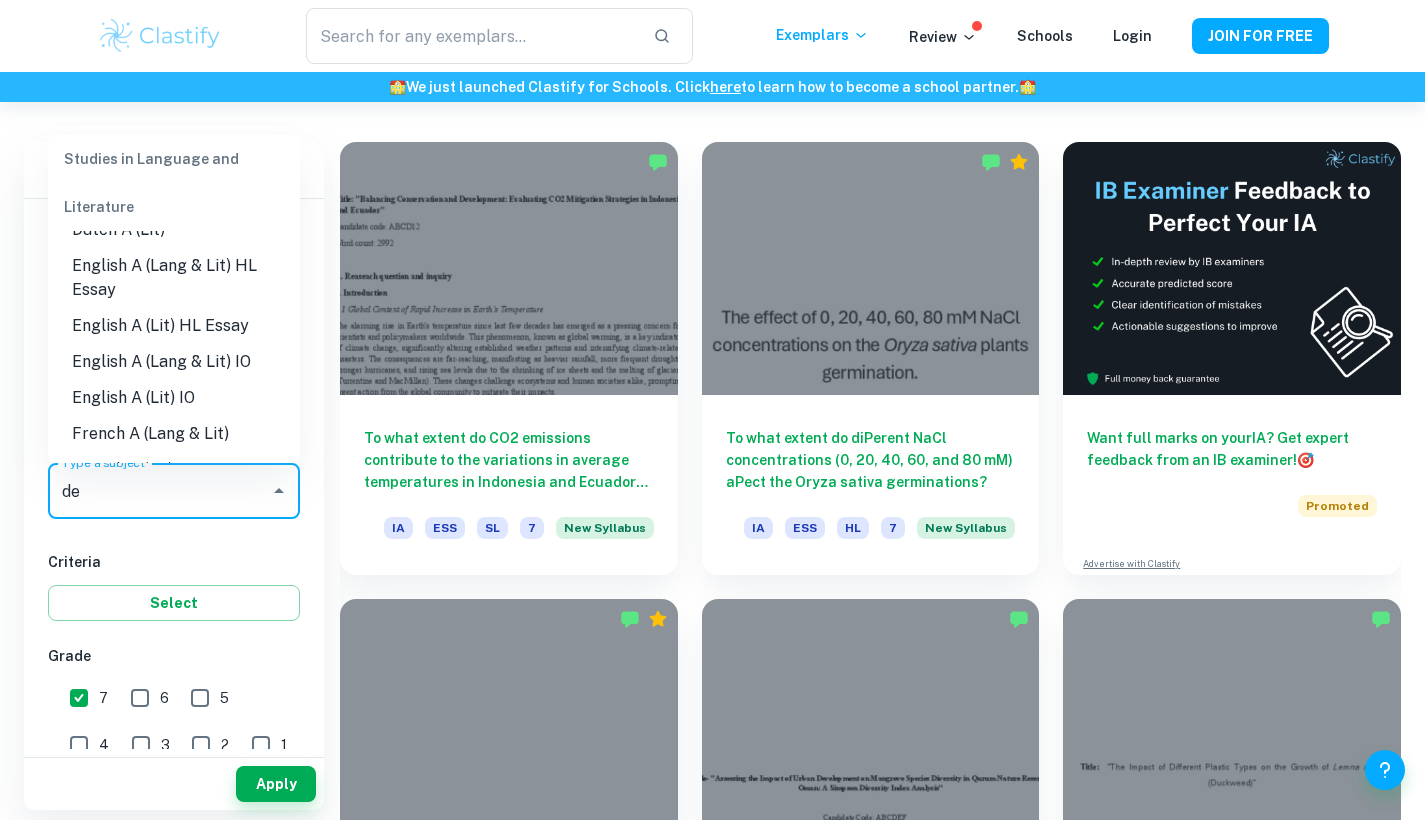 scroll, scrollTop: 0, scrollLeft: 0, axis: both 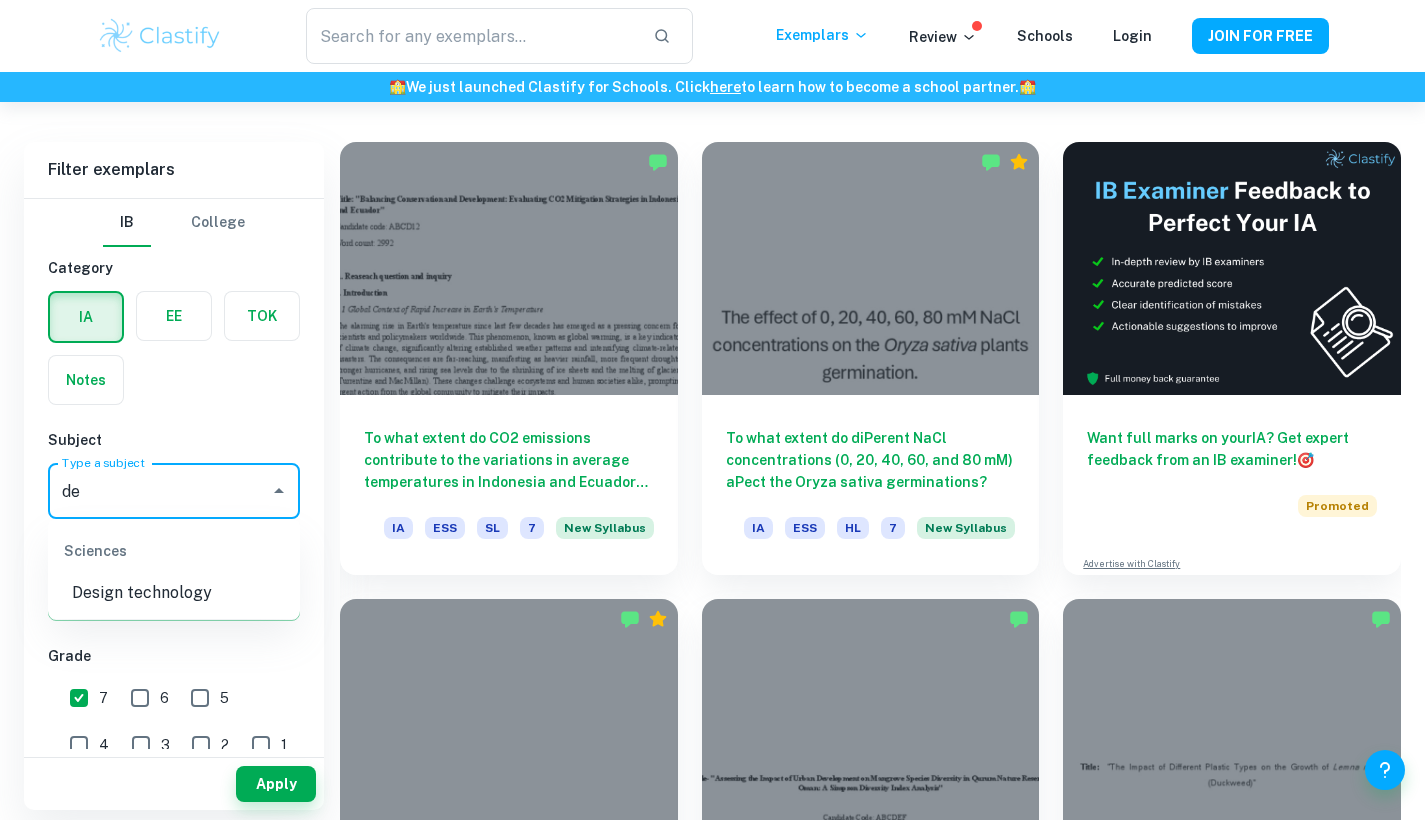 click on "Design technology" at bounding box center (174, 593) 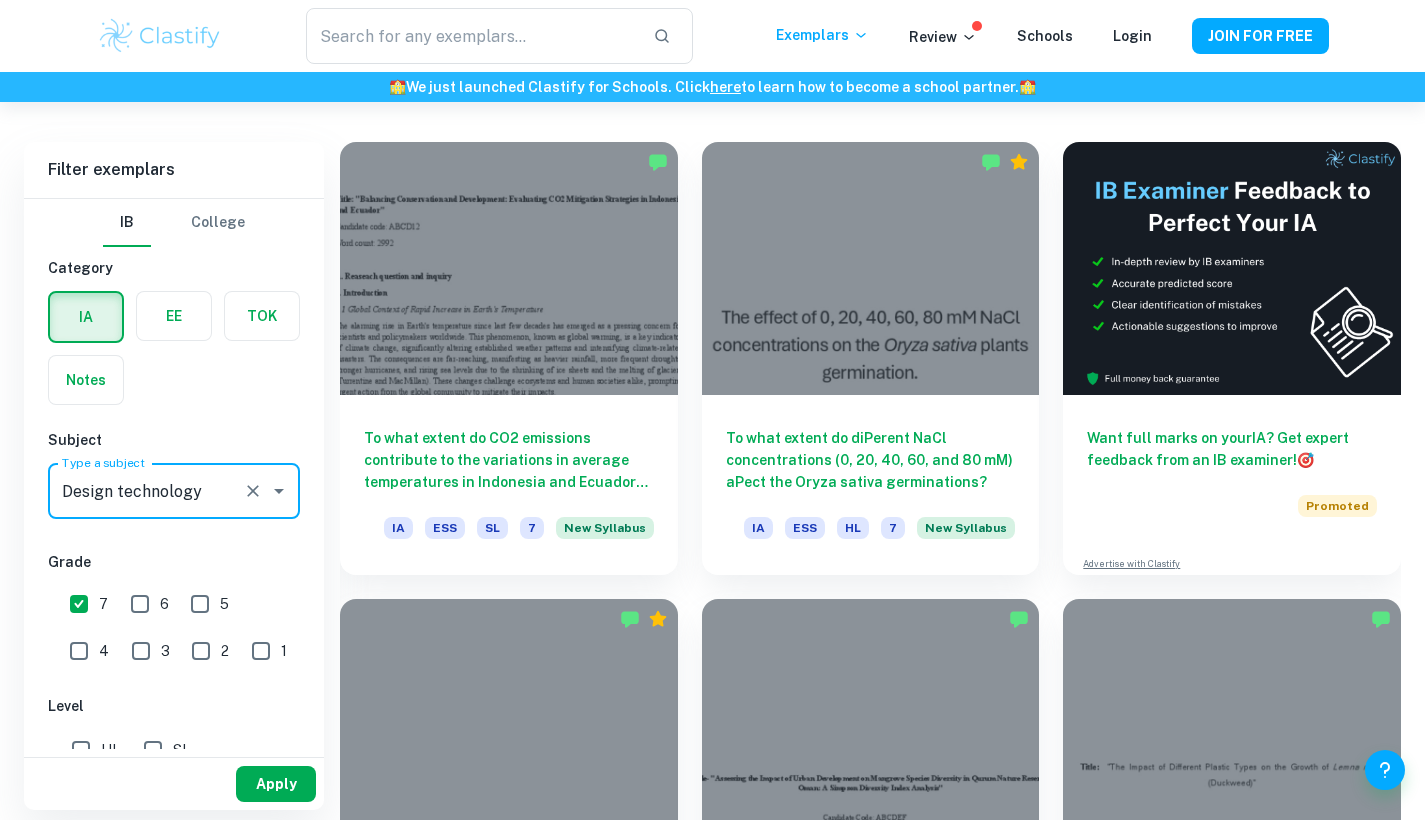 click on "Apply" at bounding box center (276, 784) 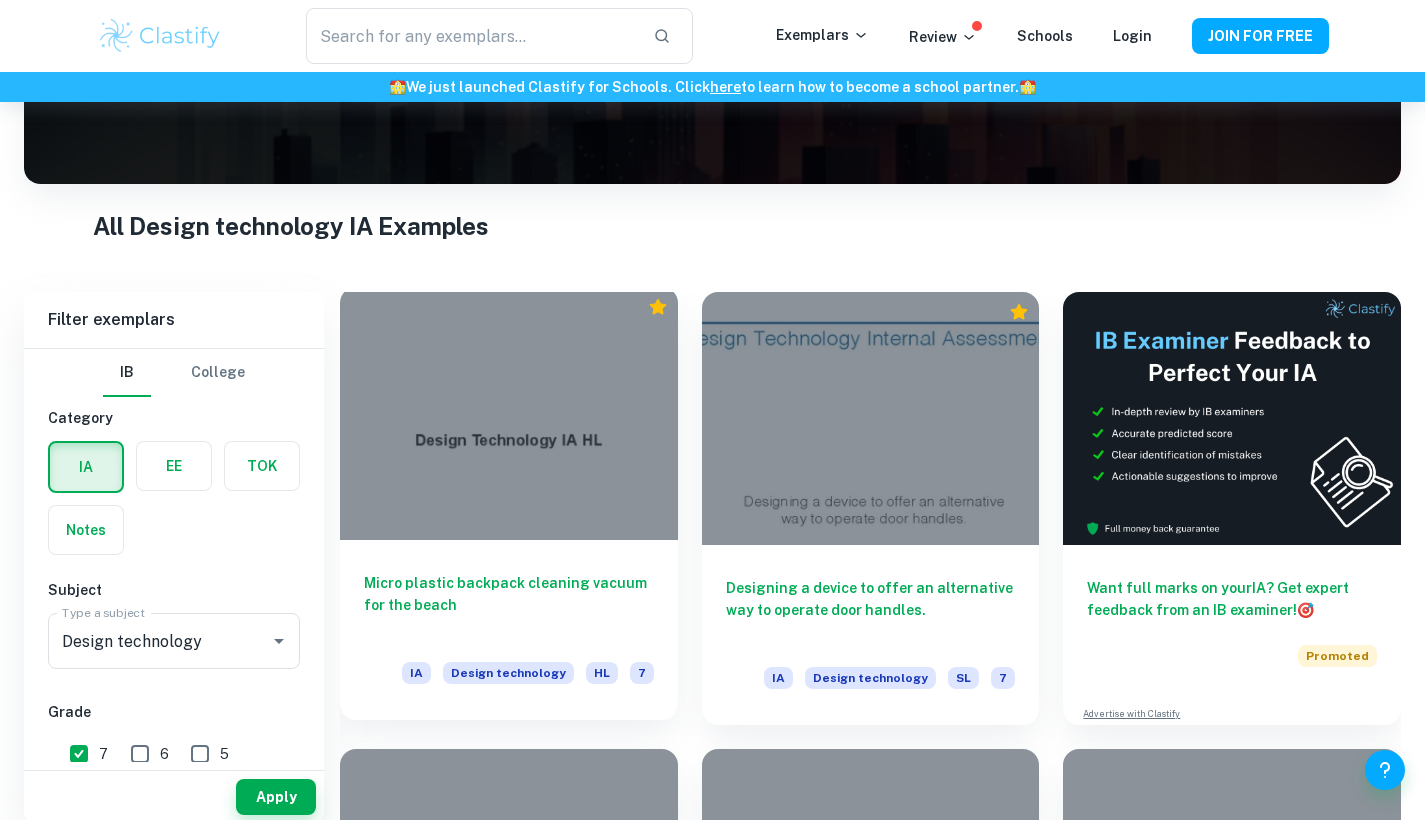 scroll, scrollTop: 310, scrollLeft: 0, axis: vertical 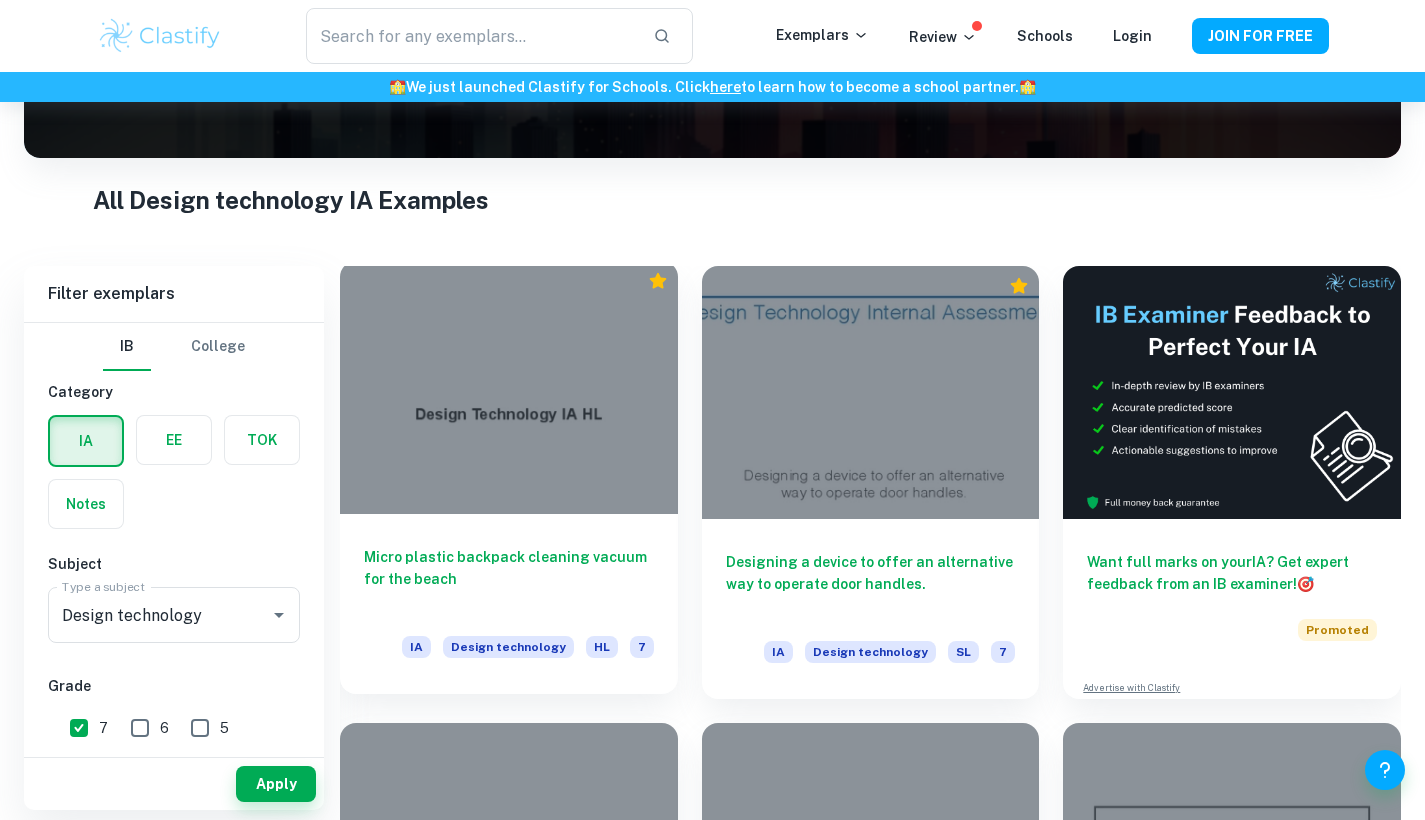 click at bounding box center (509, 387) 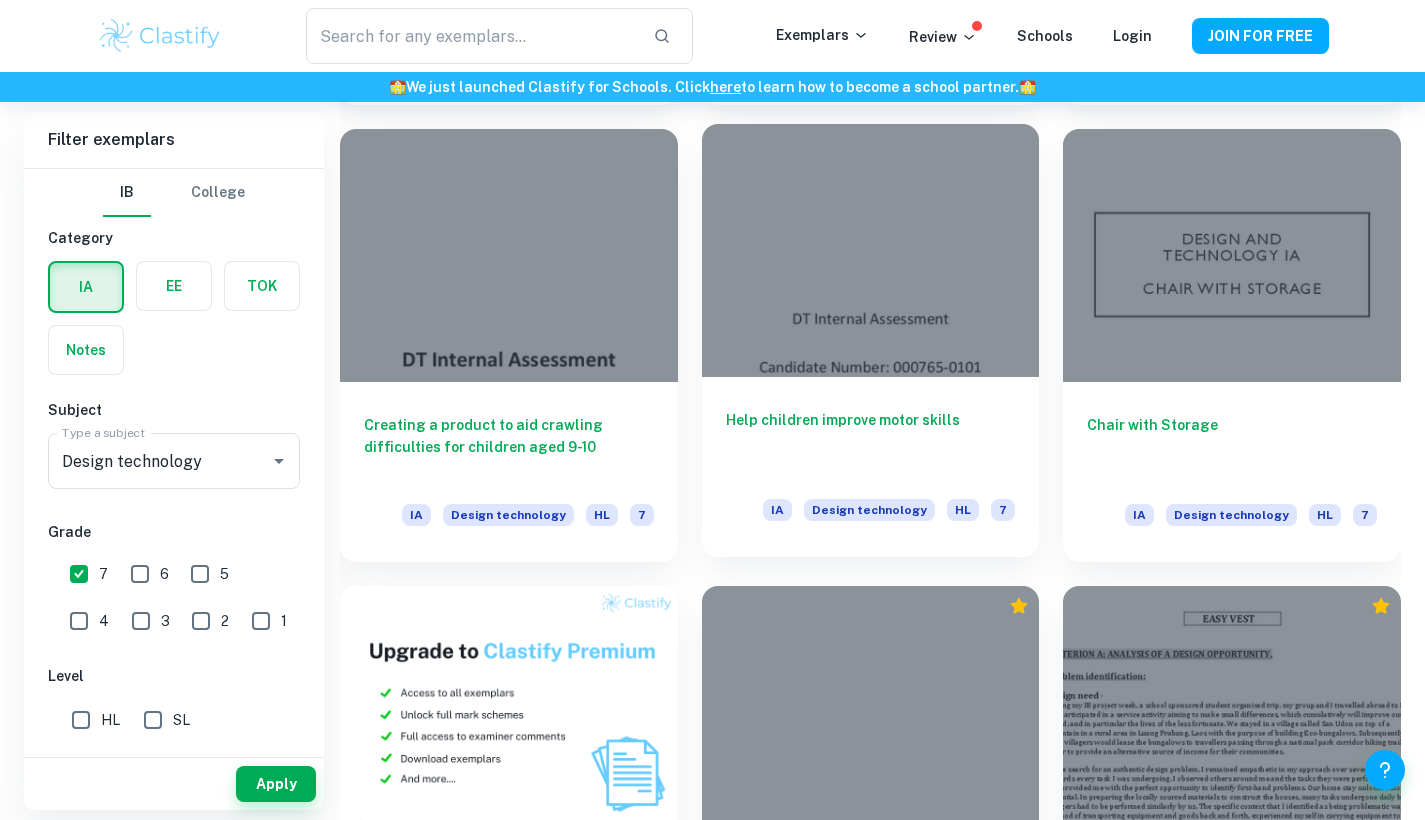 scroll, scrollTop: 899, scrollLeft: 0, axis: vertical 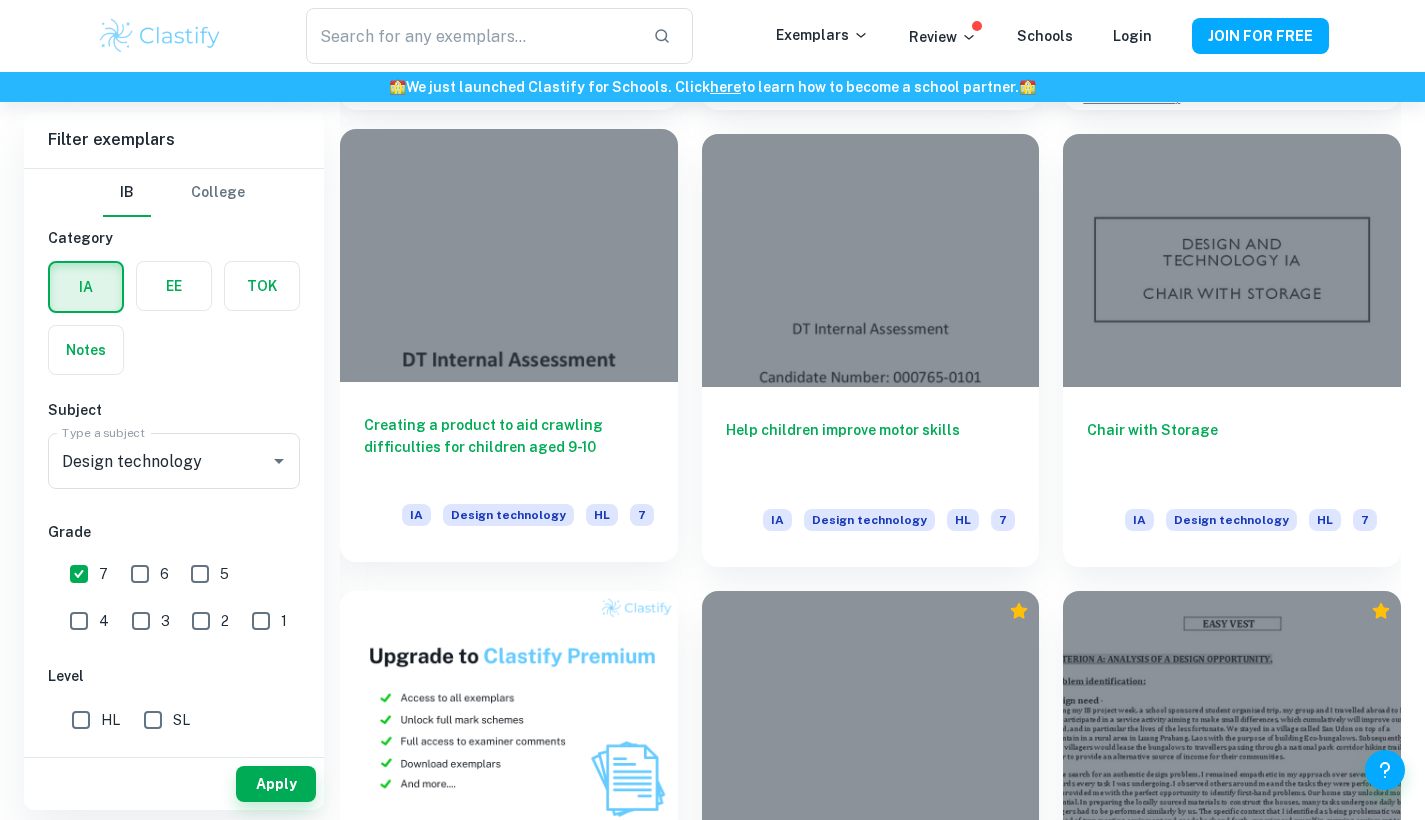 click at bounding box center [509, 255] 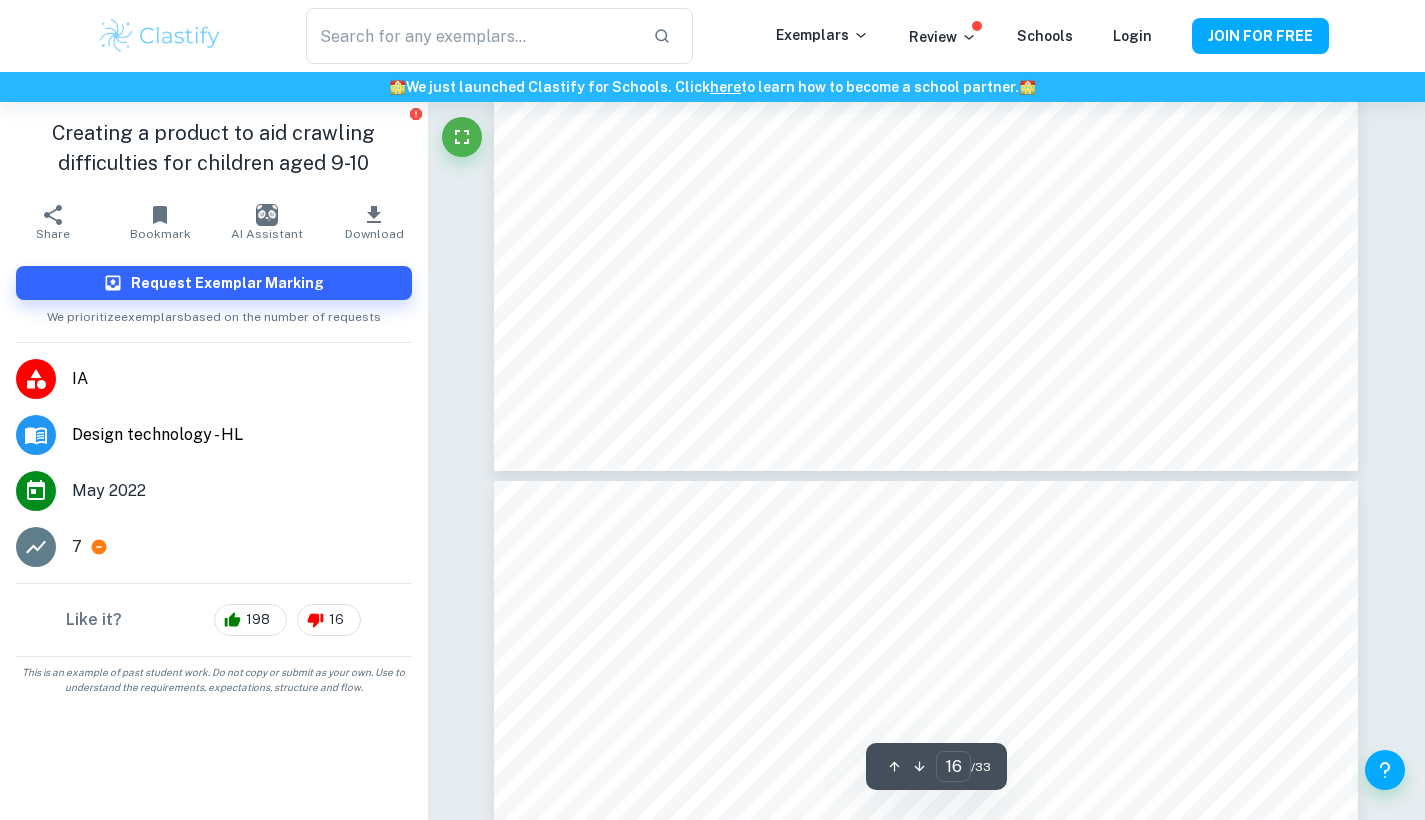 scroll, scrollTop: 20376, scrollLeft: 0, axis: vertical 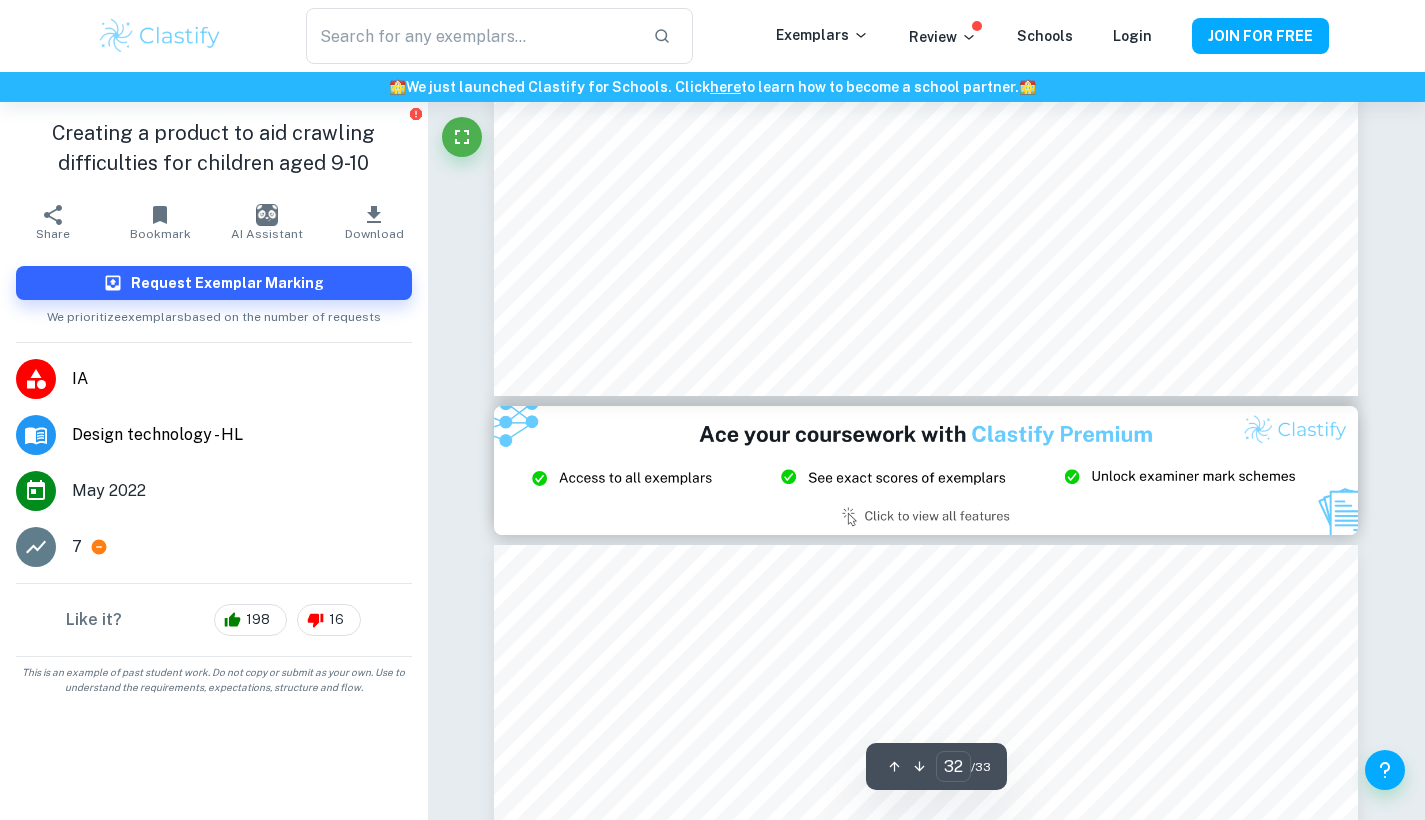 type on "33" 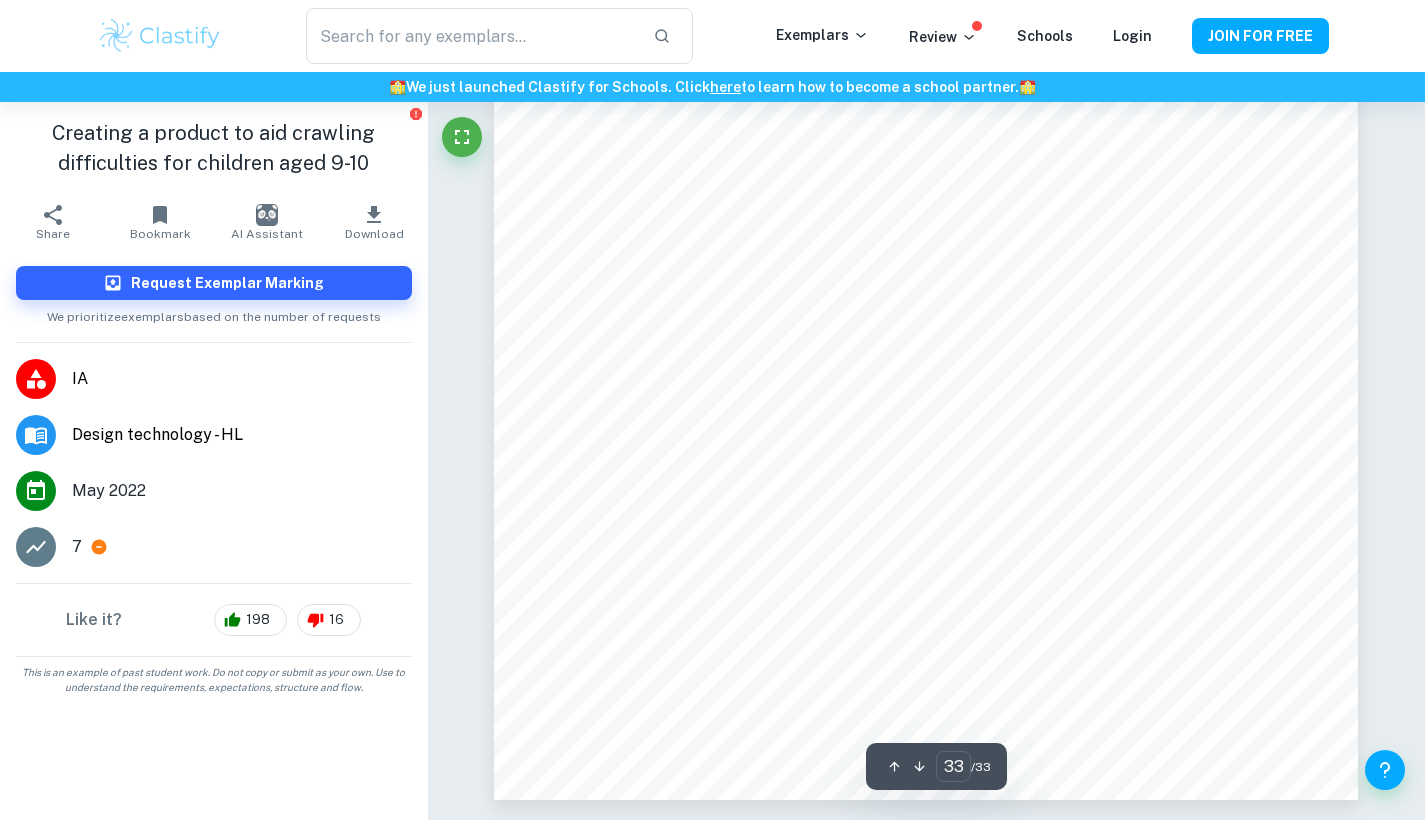 scroll, scrollTop: 41385, scrollLeft: 0, axis: vertical 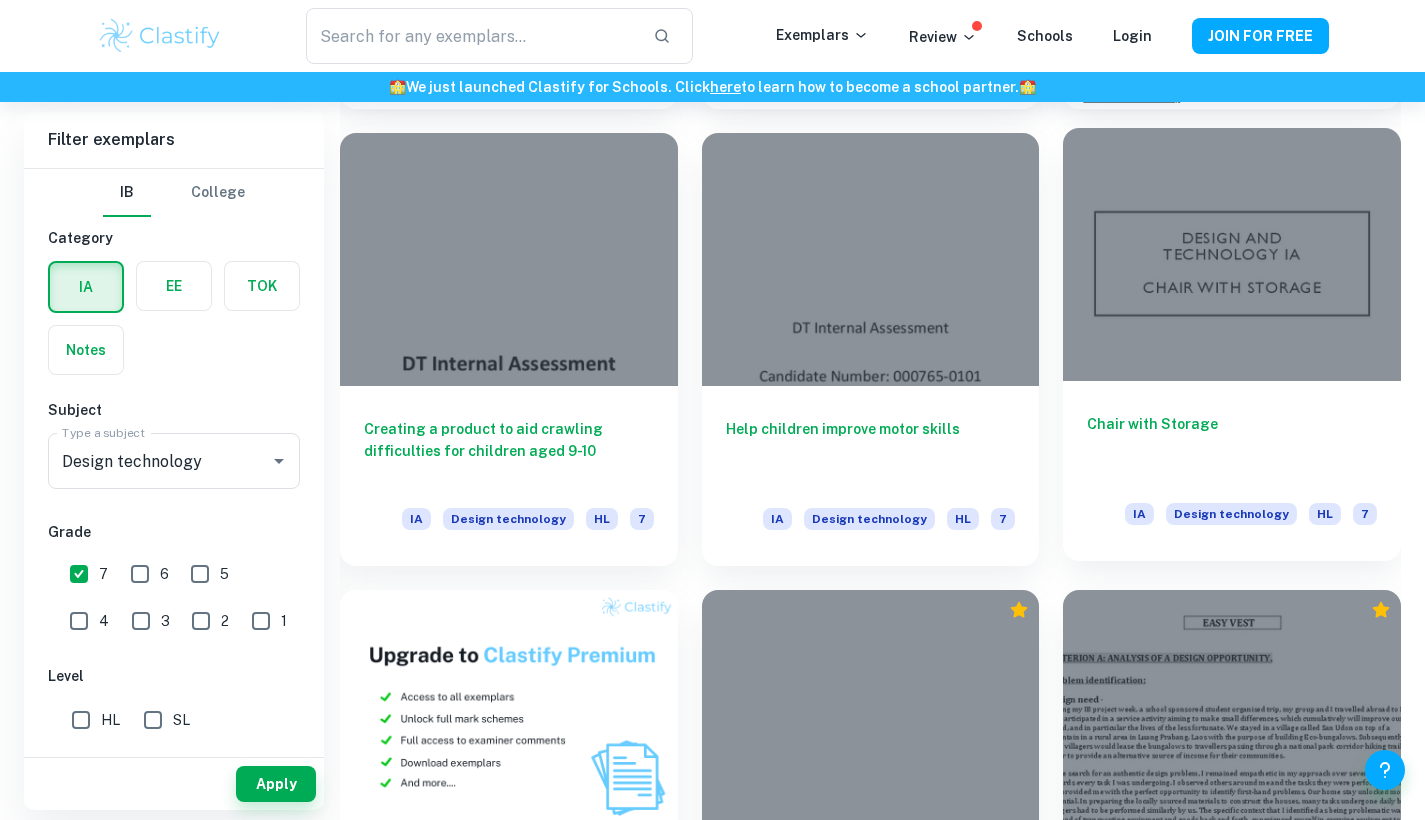 click on "Chair with Storage IA Design technology HL 7" at bounding box center [1232, 471] 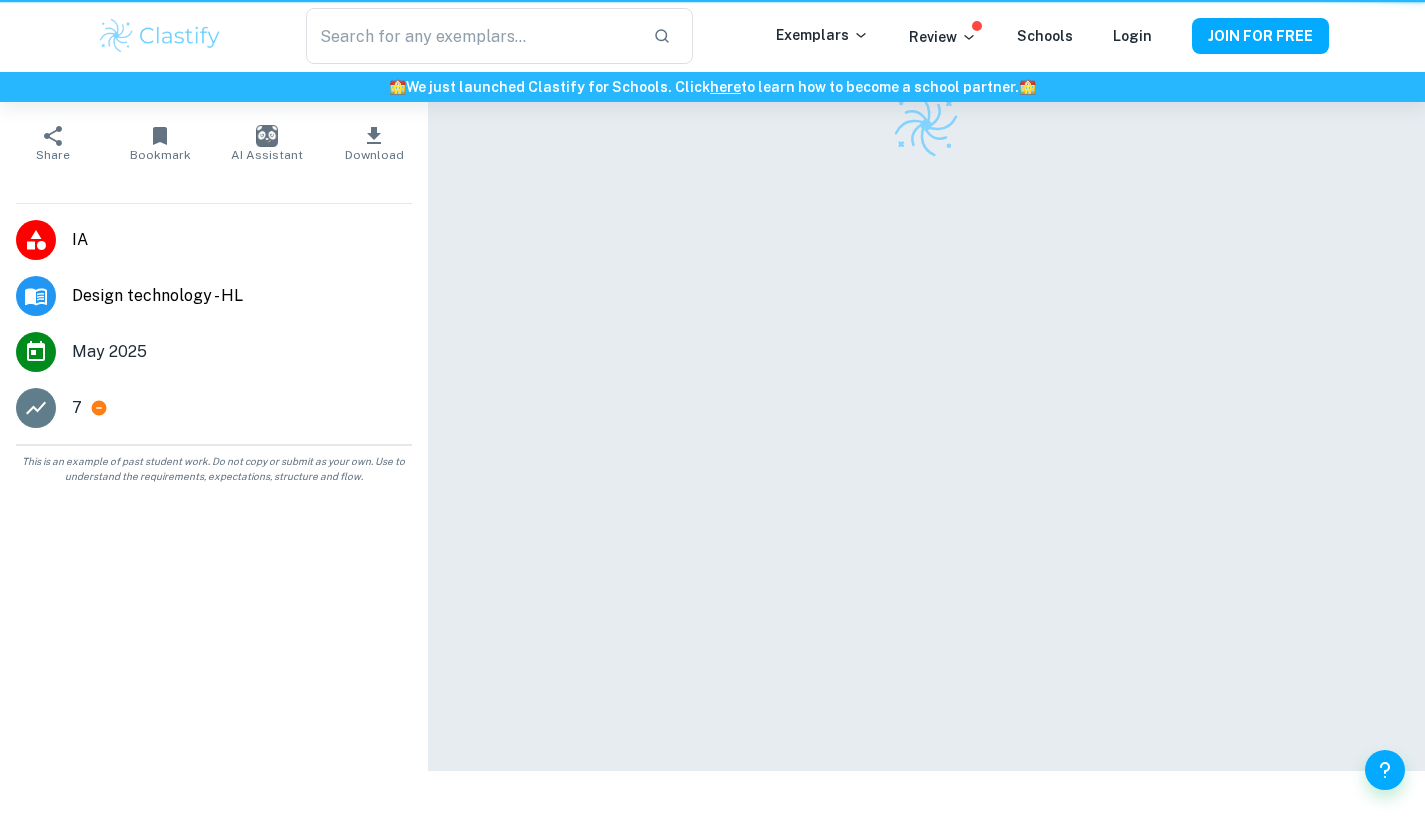 scroll, scrollTop: 0, scrollLeft: 0, axis: both 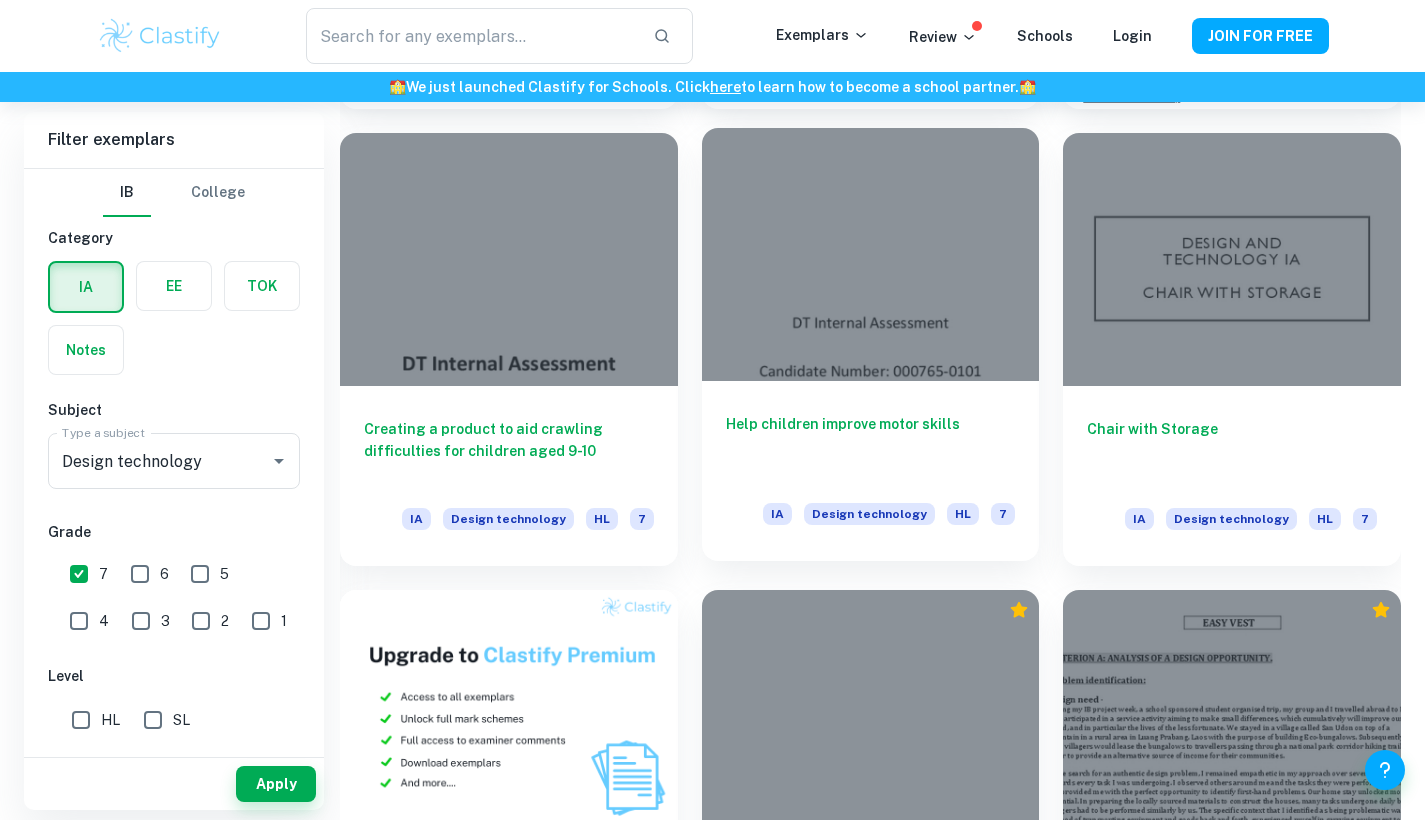 click at bounding box center [871, 254] 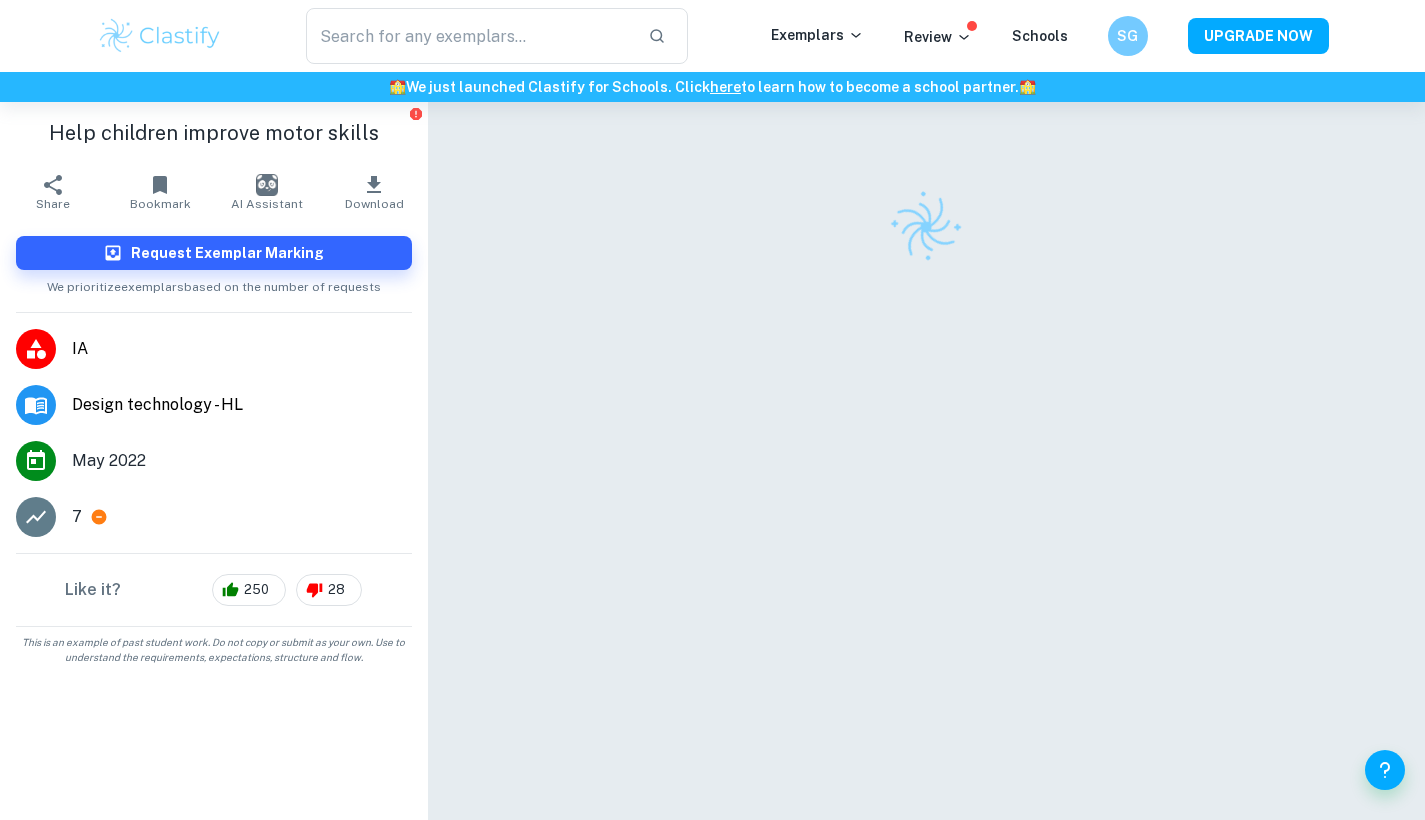 scroll, scrollTop: 0, scrollLeft: 0, axis: both 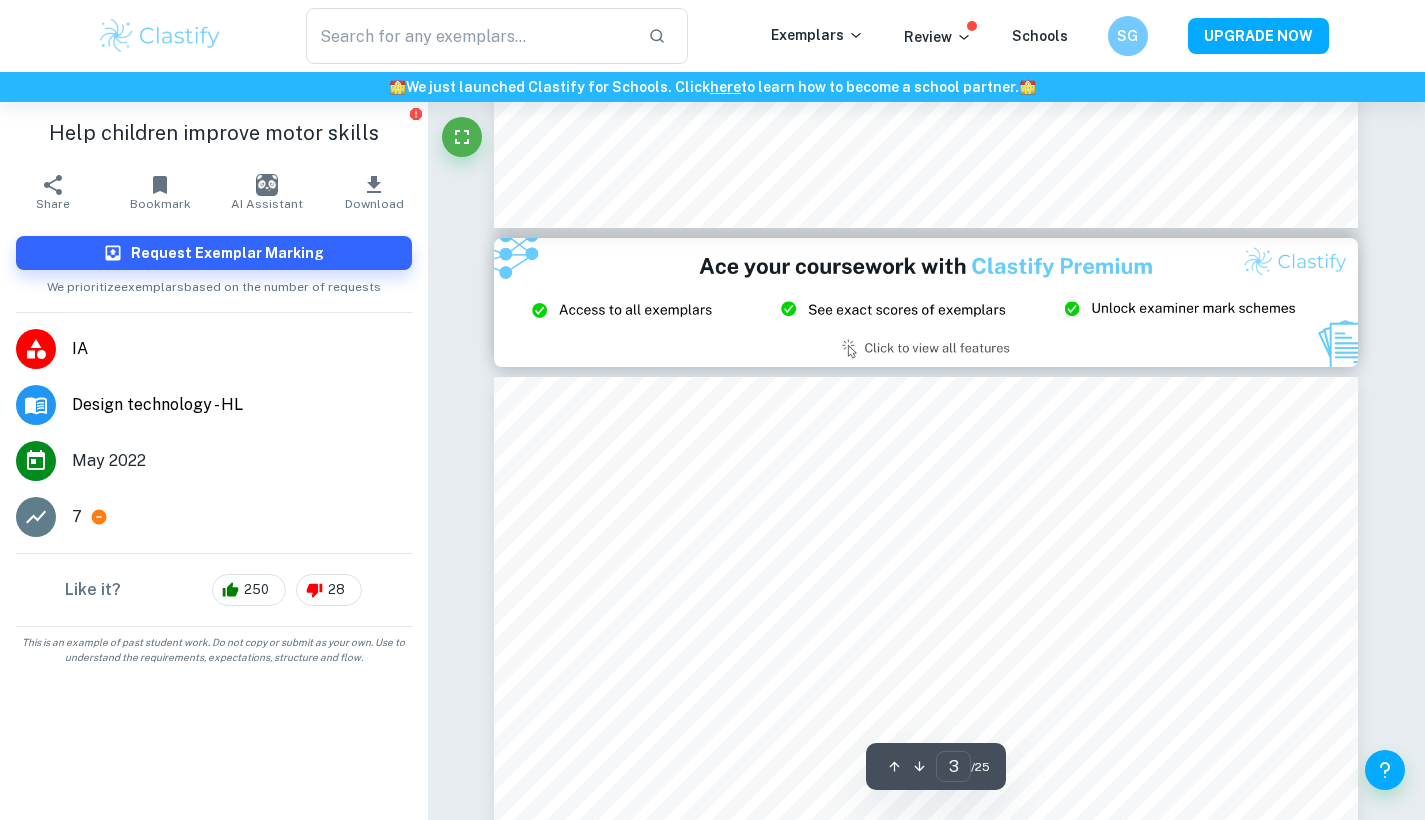 type on "2" 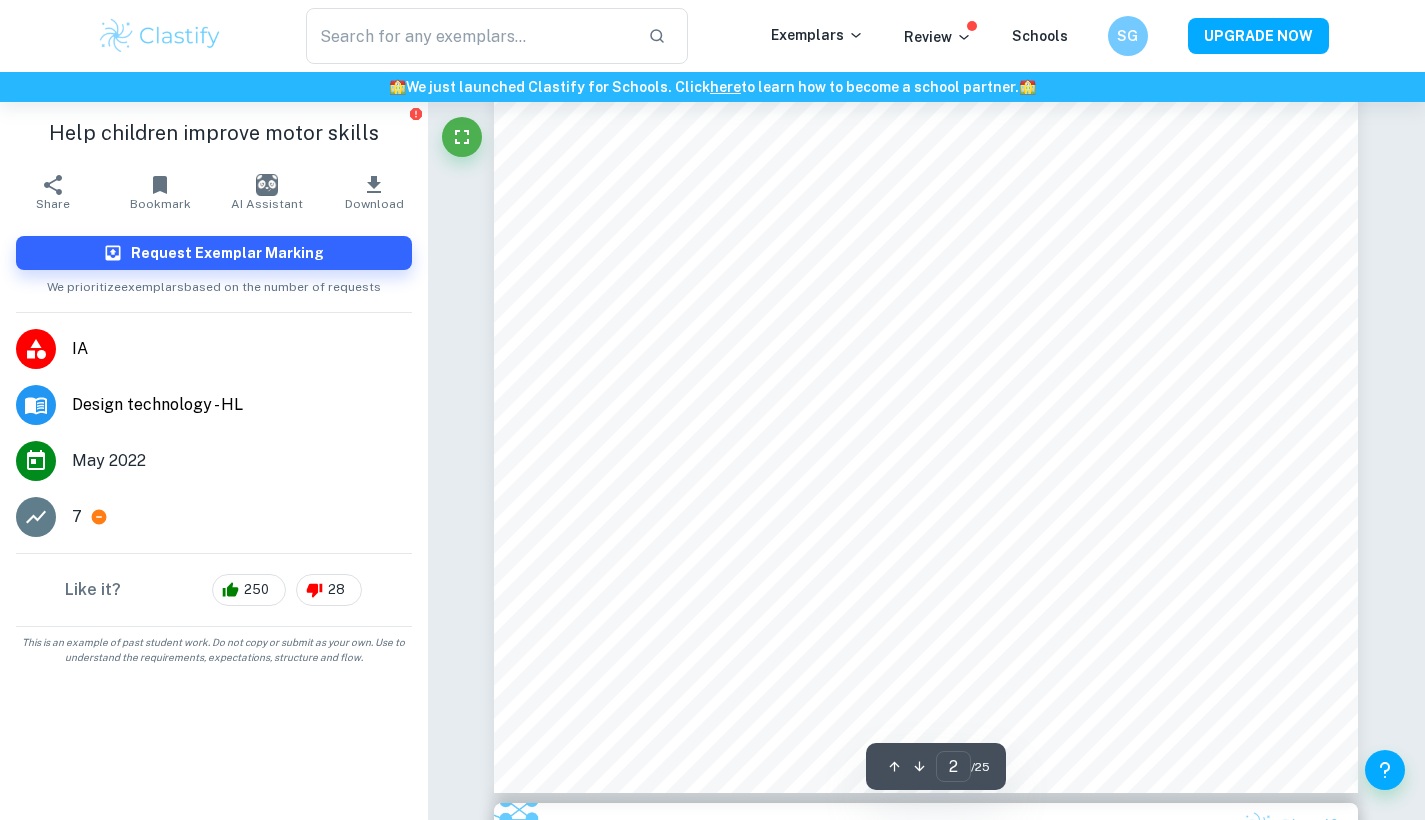 scroll, scrollTop: 1902, scrollLeft: 0, axis: vertical 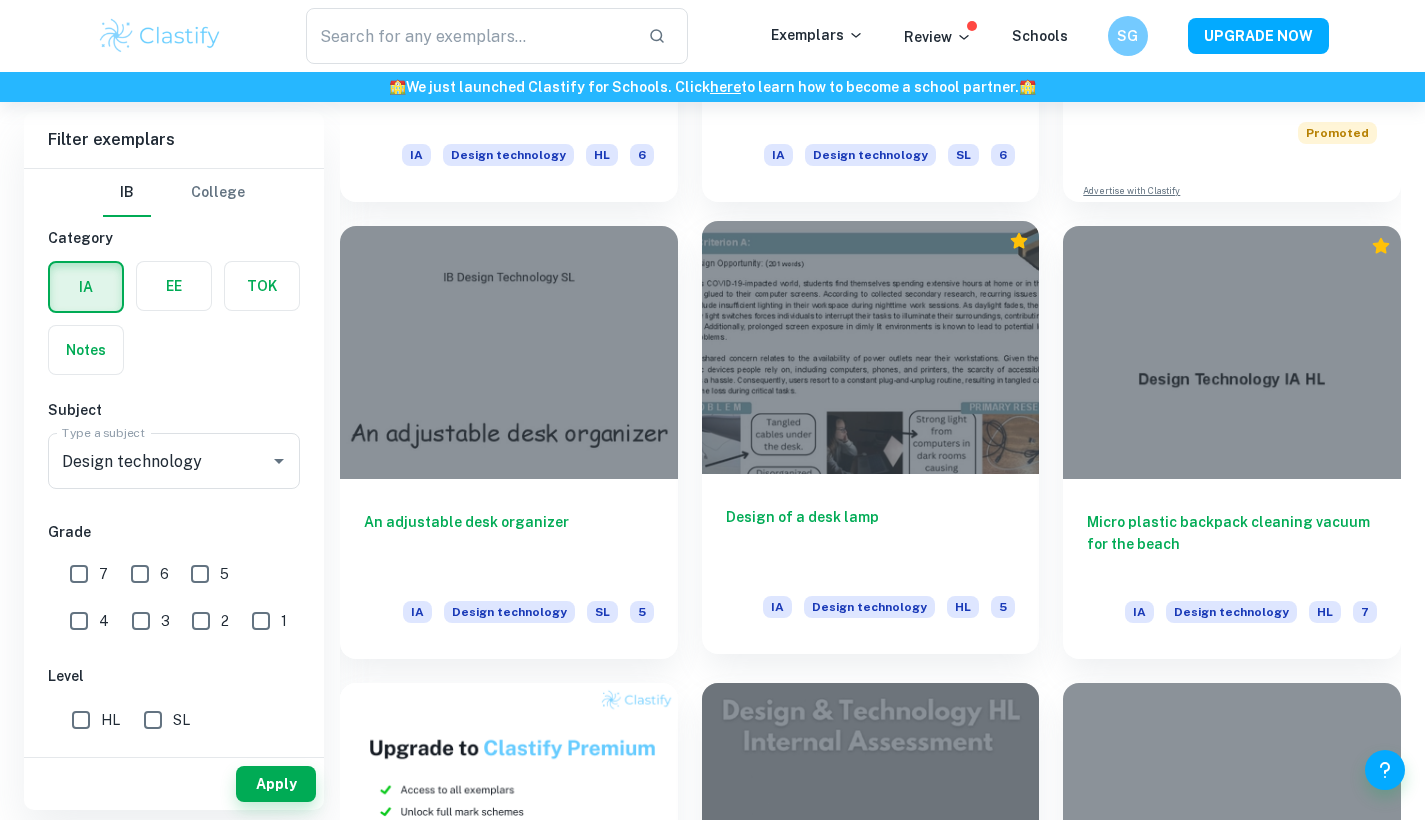 click at bounding box center (871, 347) 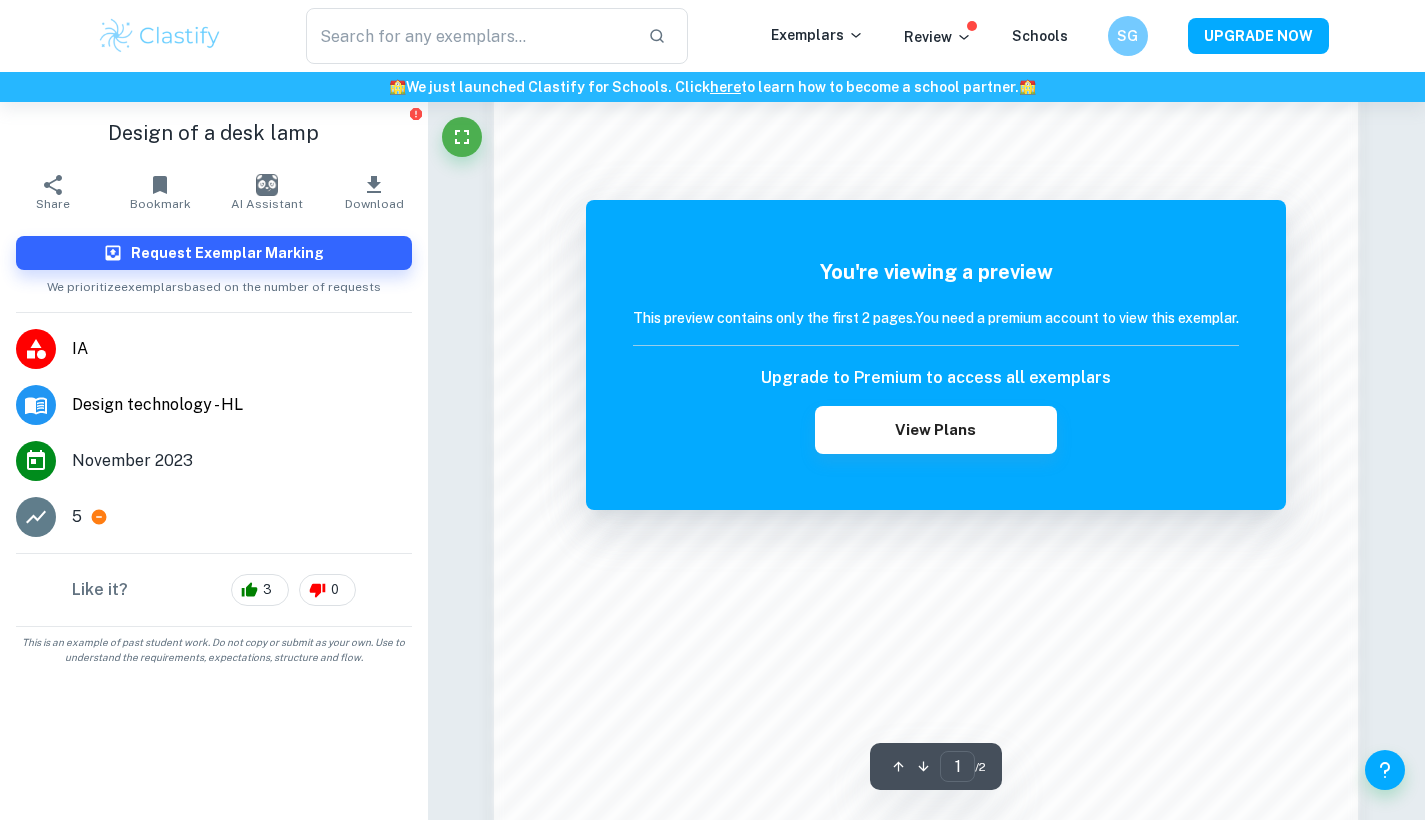 scroll, scrollTop: 1841, scrollLeft: 0, axis: vertical 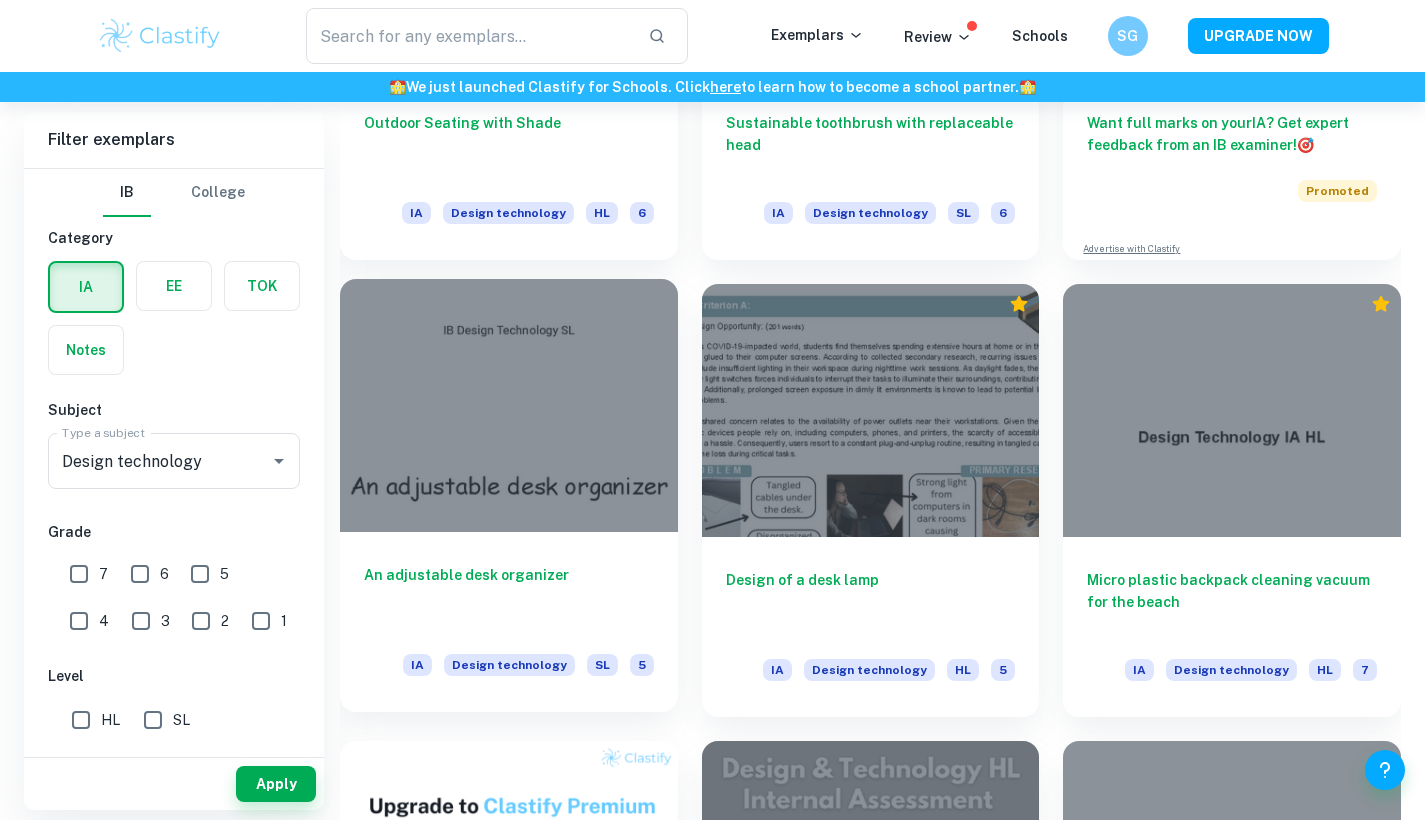 click at bounding box center (509, 405) 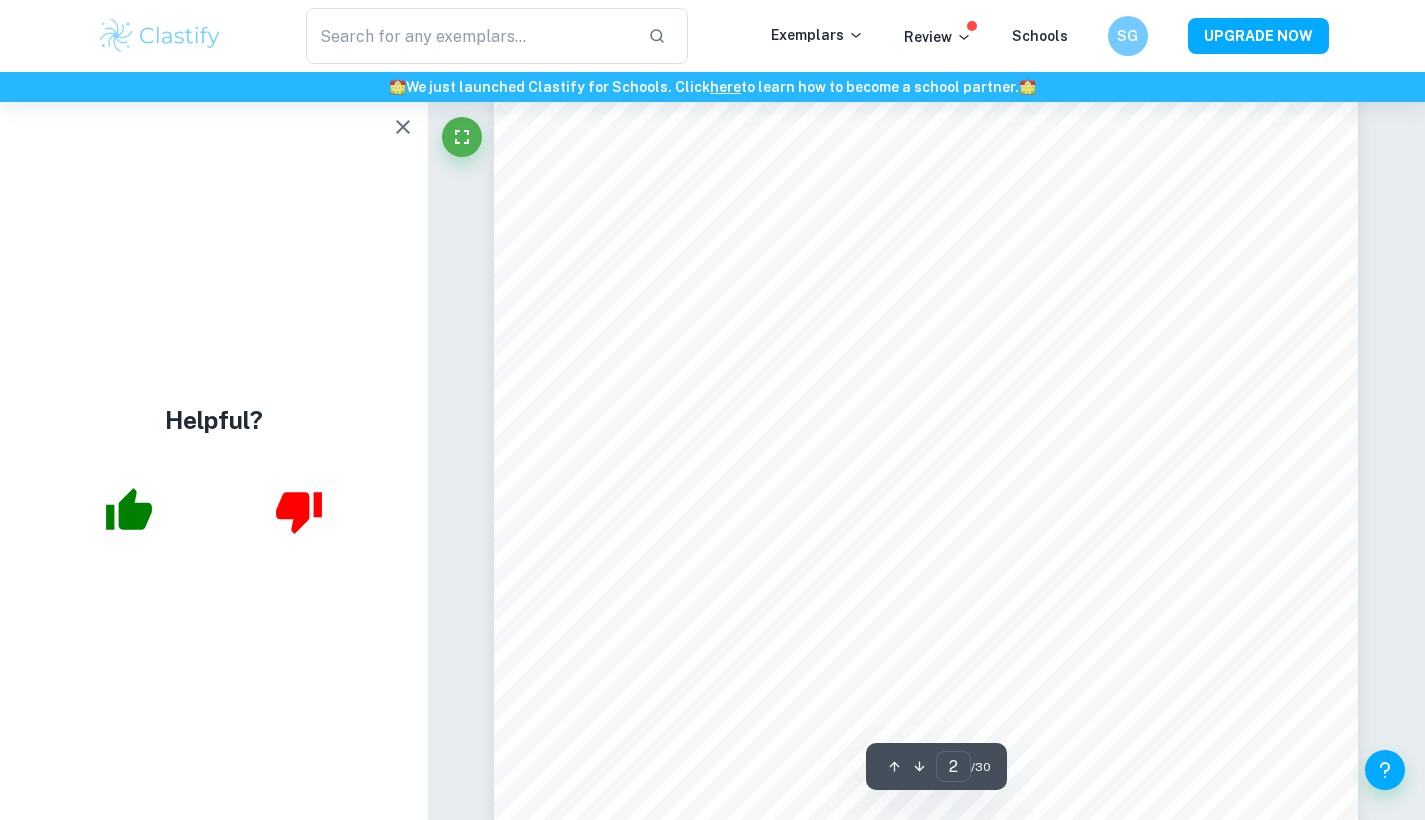 scroll, scrollTop: 1519, scrollLeft: 0, axis: vertical 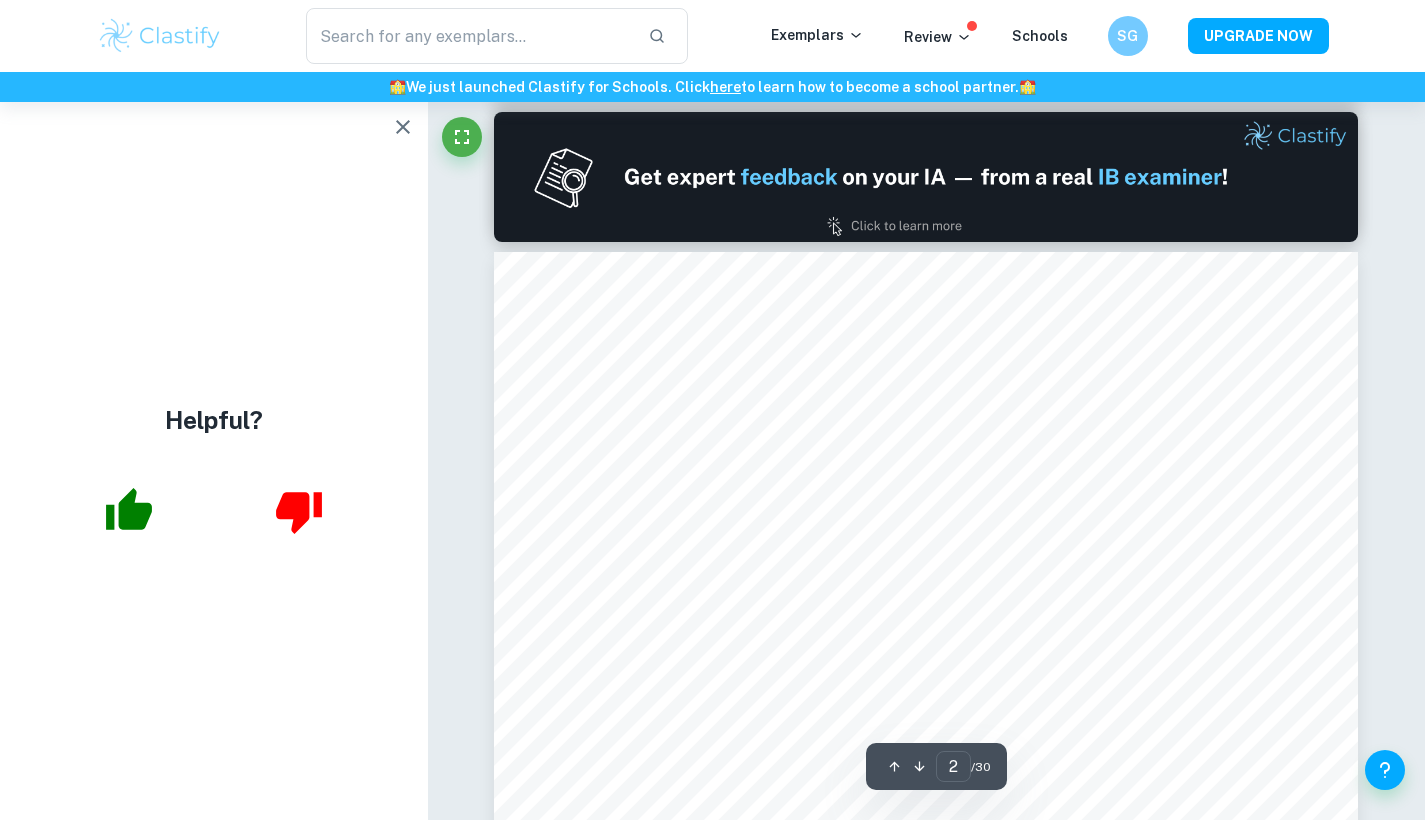 type on "1" 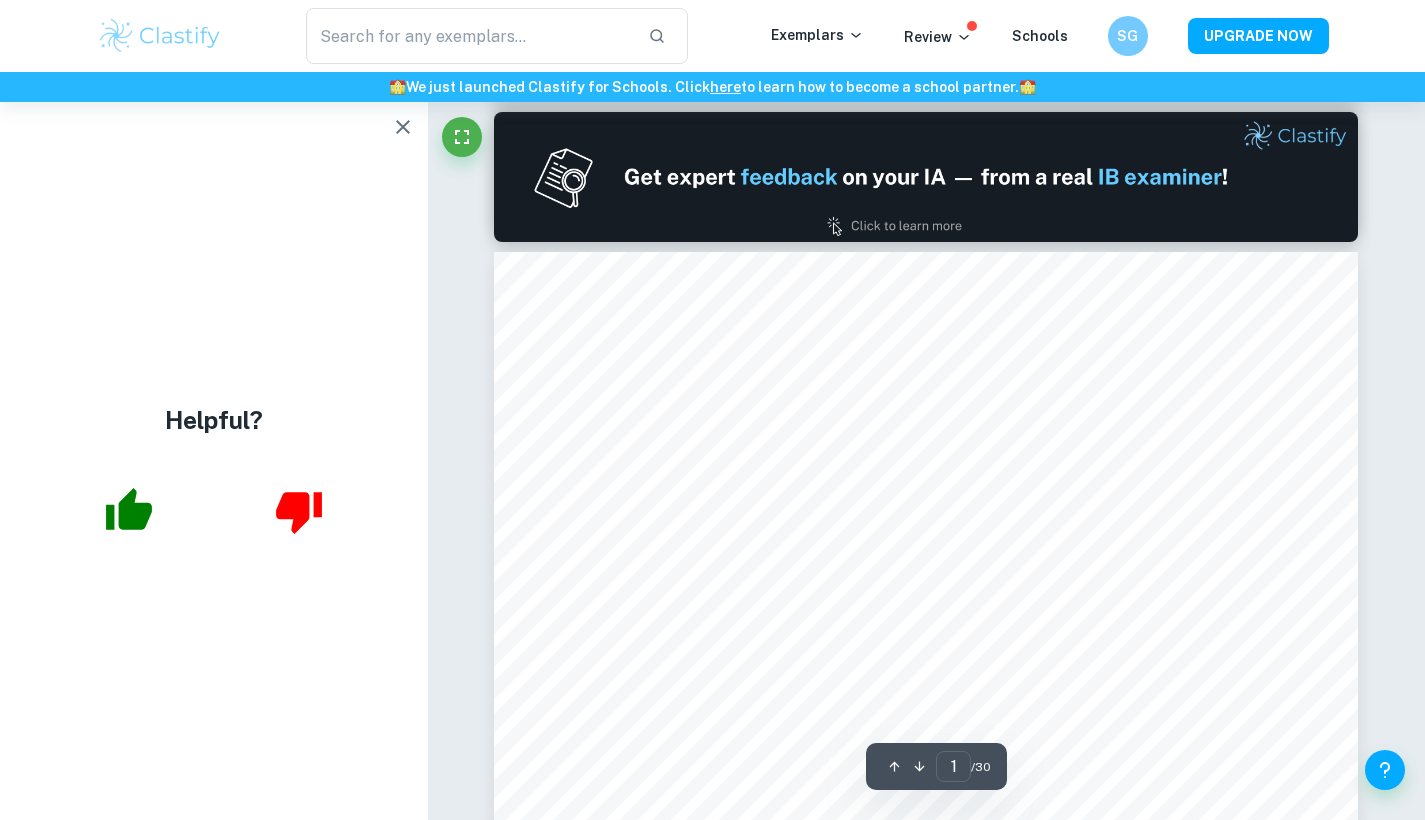 scroll, scrollTop: 995, scrollLeft: 0, axis: vertical 